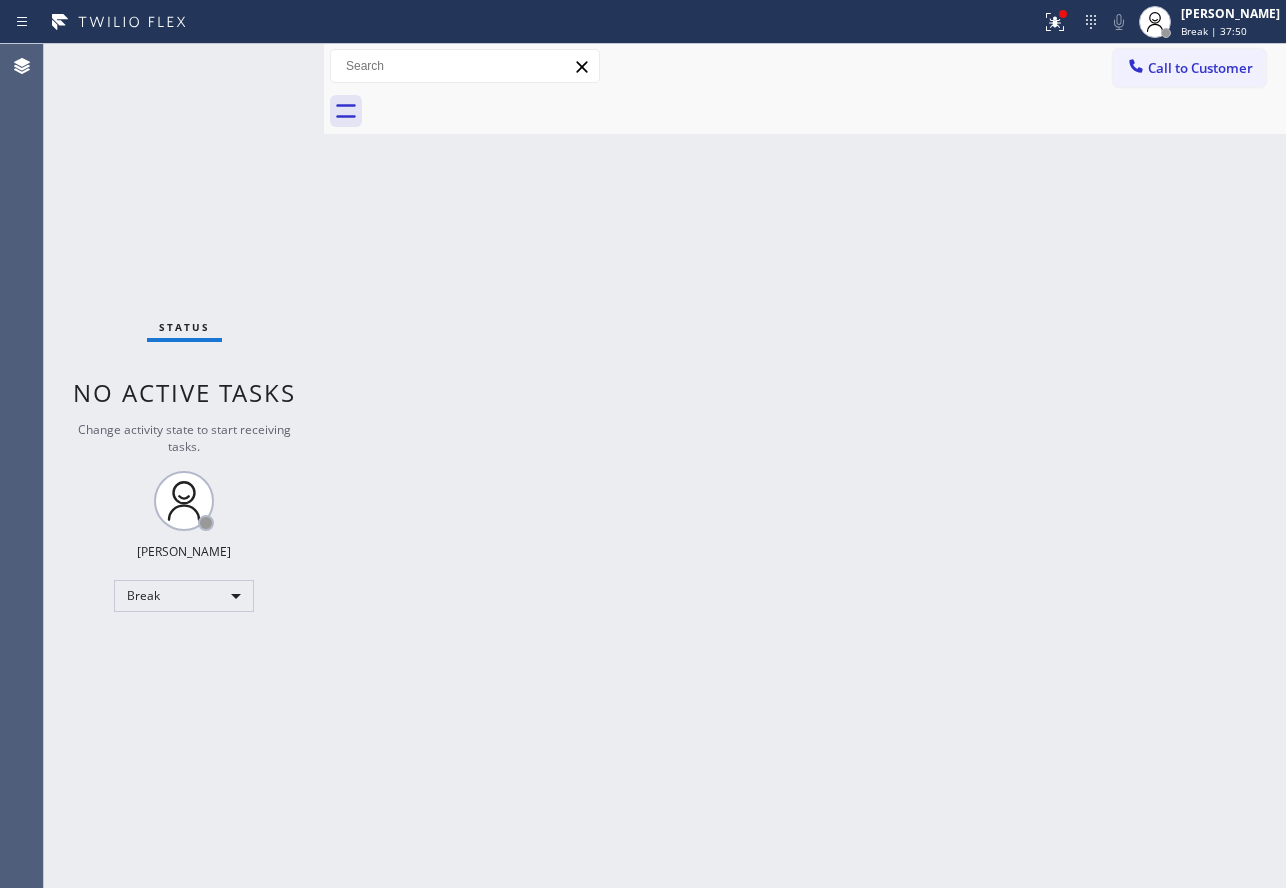 scroll, scrollTop: 0, scrollLeft: 0, axis: both 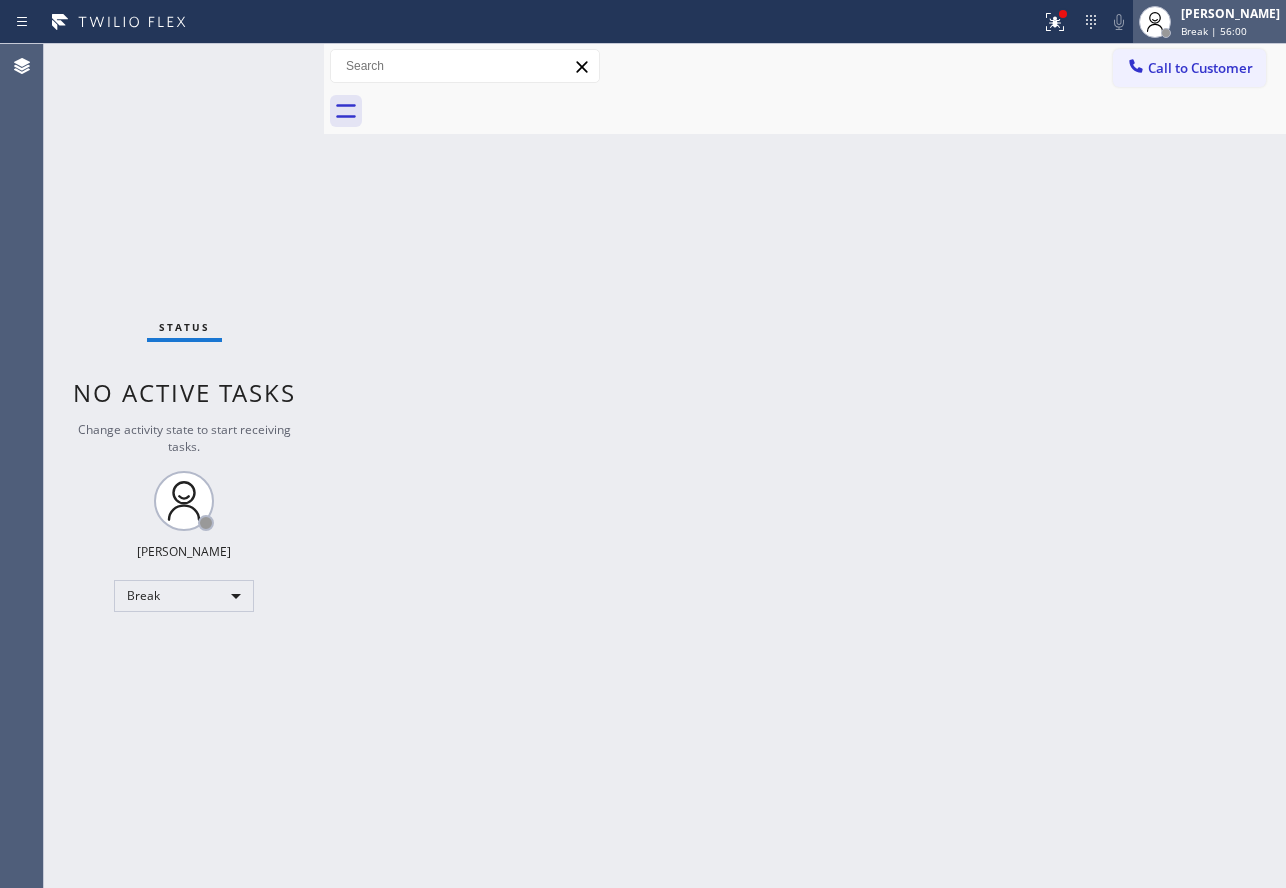 click on "[PERSON_NAME]" at bounding box center [1230, 13] 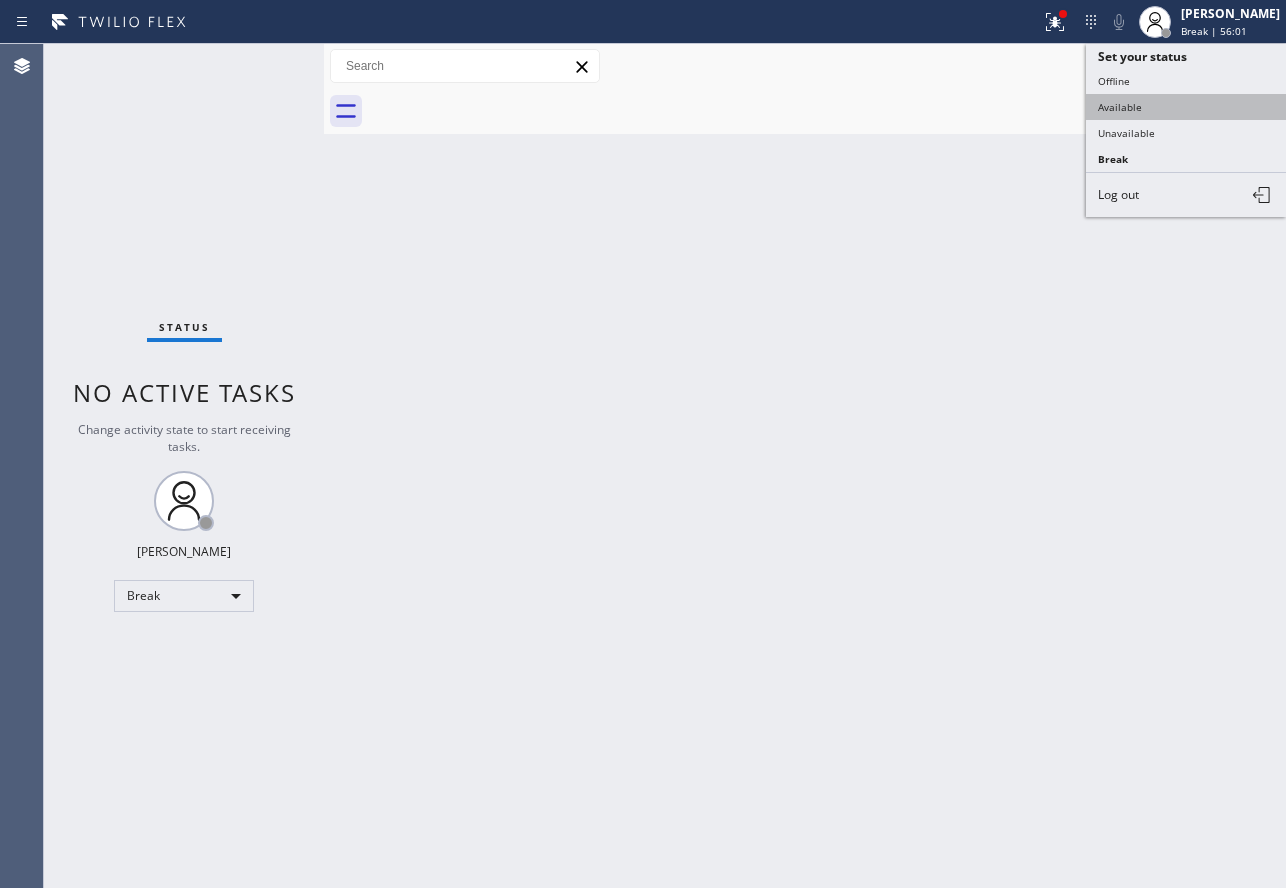 click on "Available" at bounding box center [1186, 107] 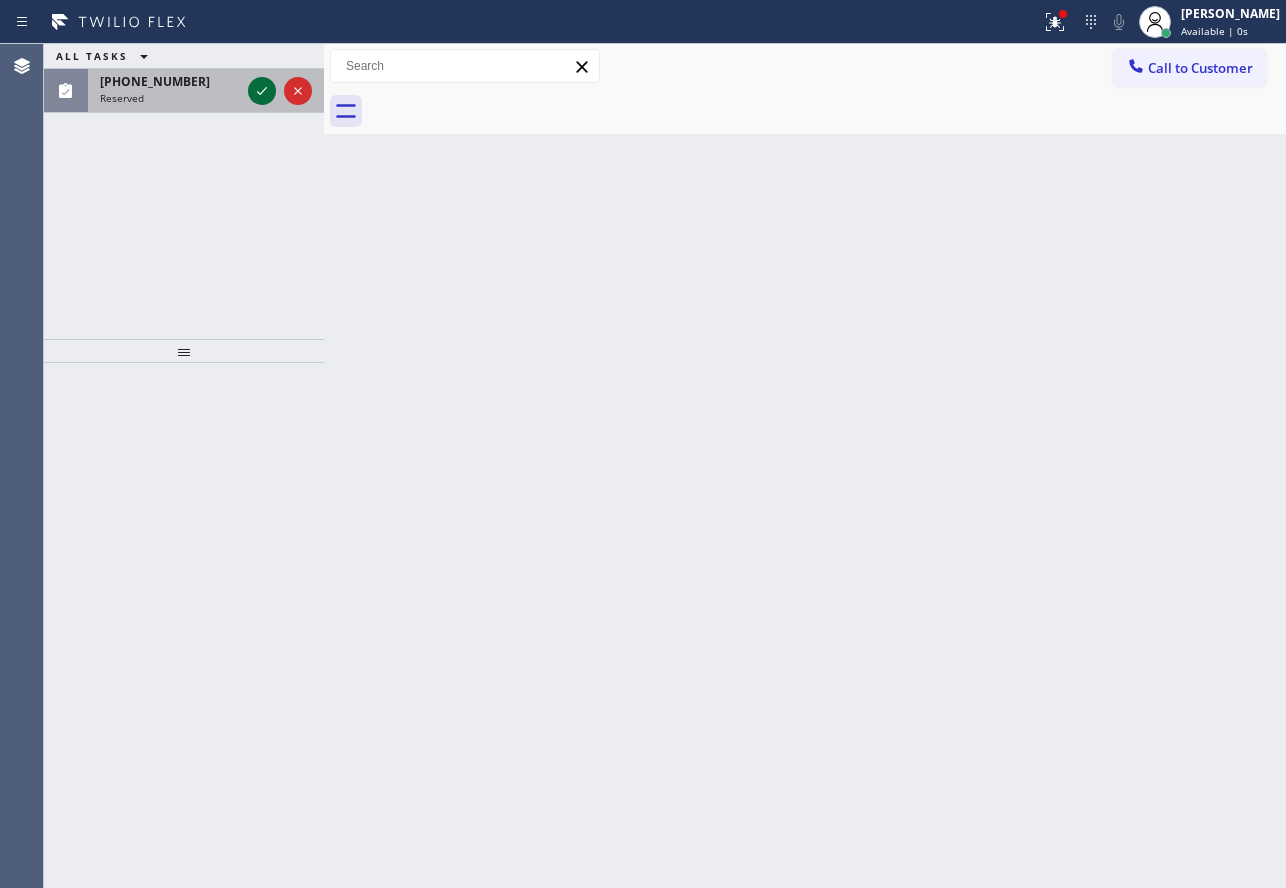 click 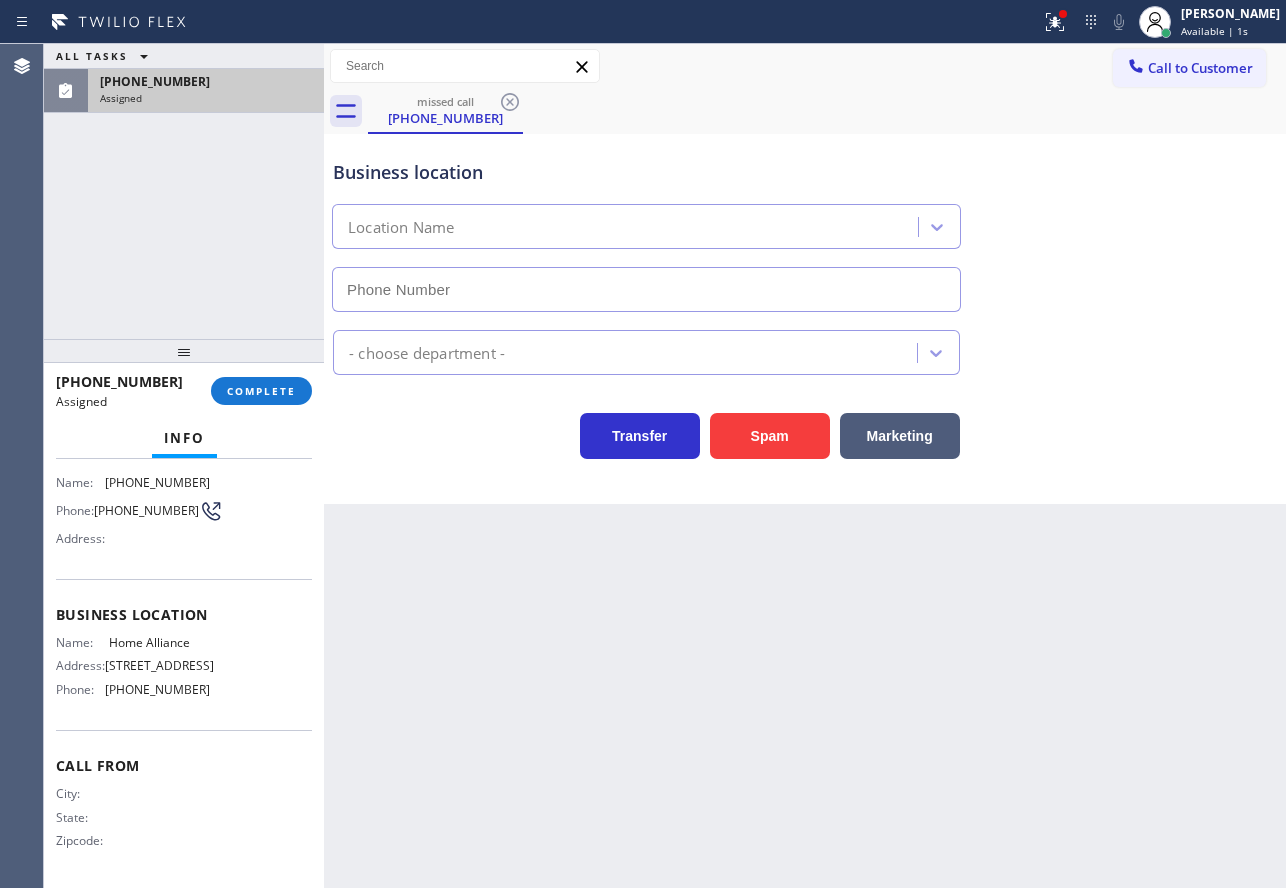 type on "[PHONE_NUMBER]" 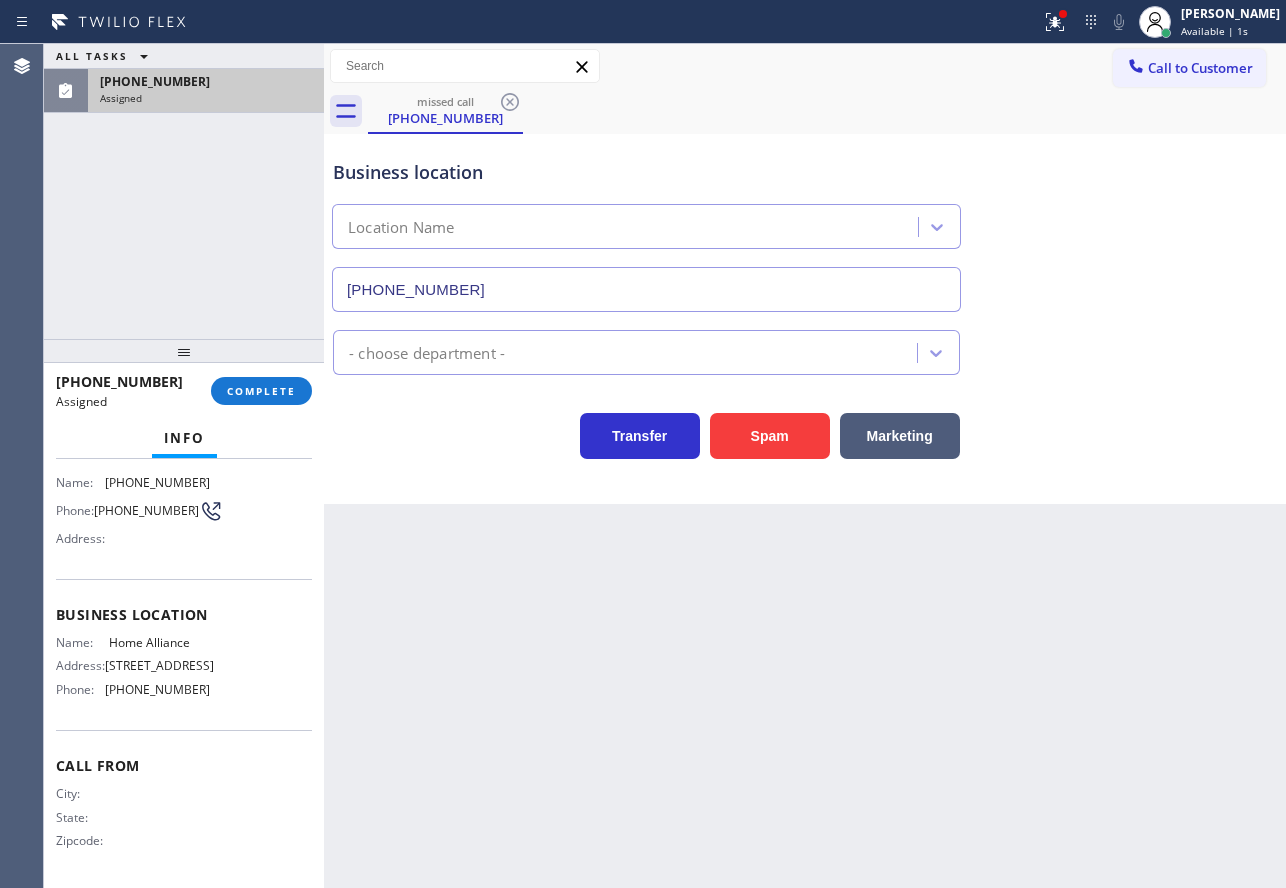 scroll, scrollTop: 187, scrollLeft: 0, axis: vertical 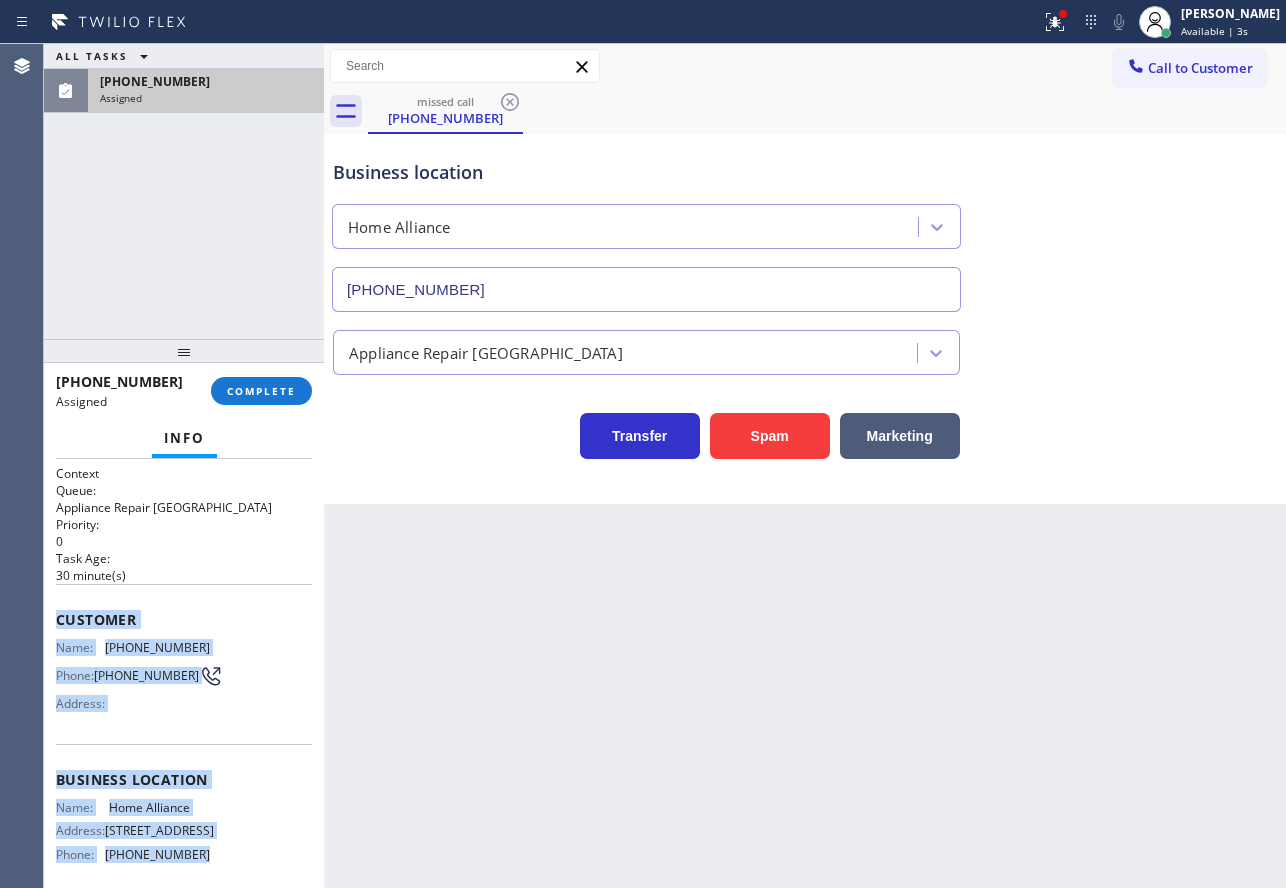 drag, startPoint x: 200, startPoint y: 703, endPoint x: 45, endPoint y: 622, distance: 174.88853 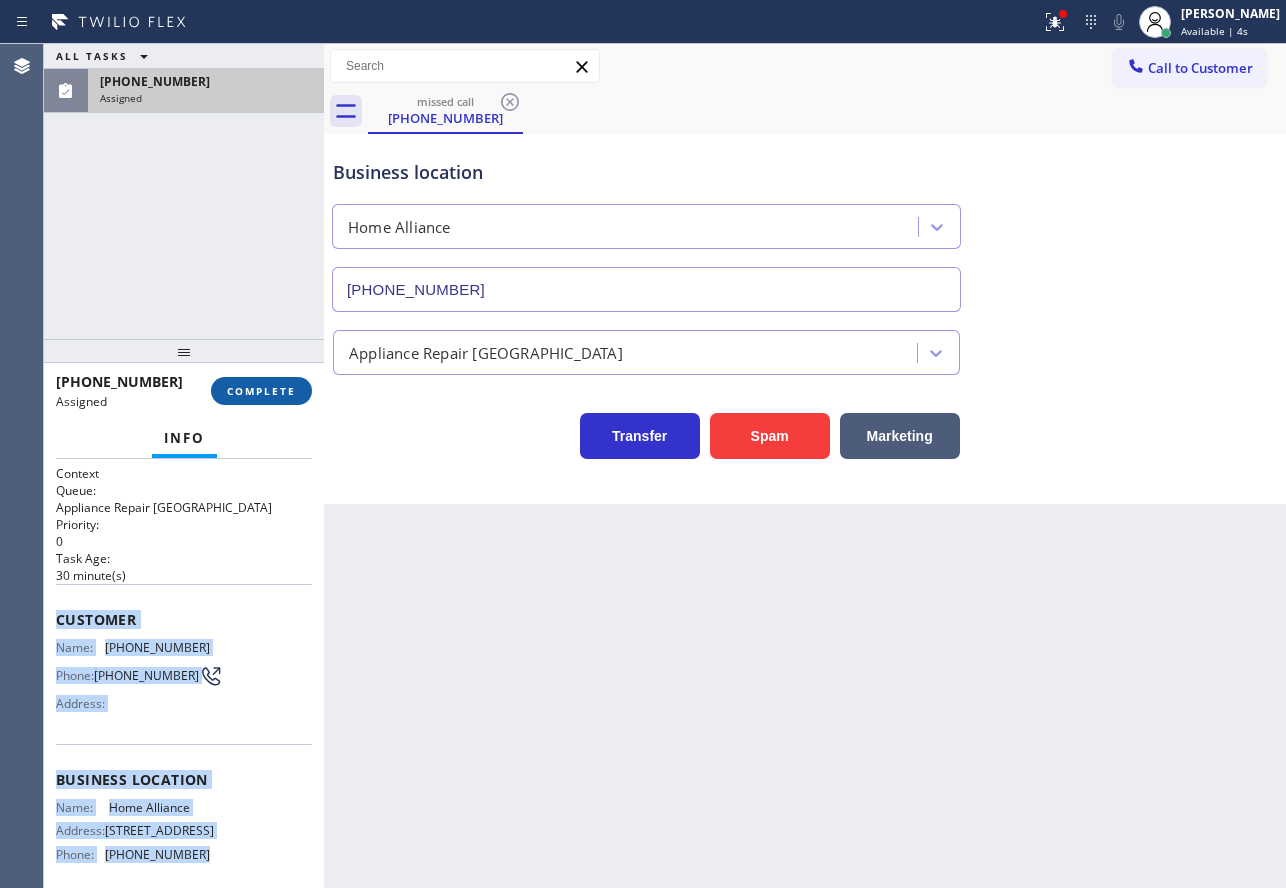 click on "COMPLETE" at bounding box center (261, 391) 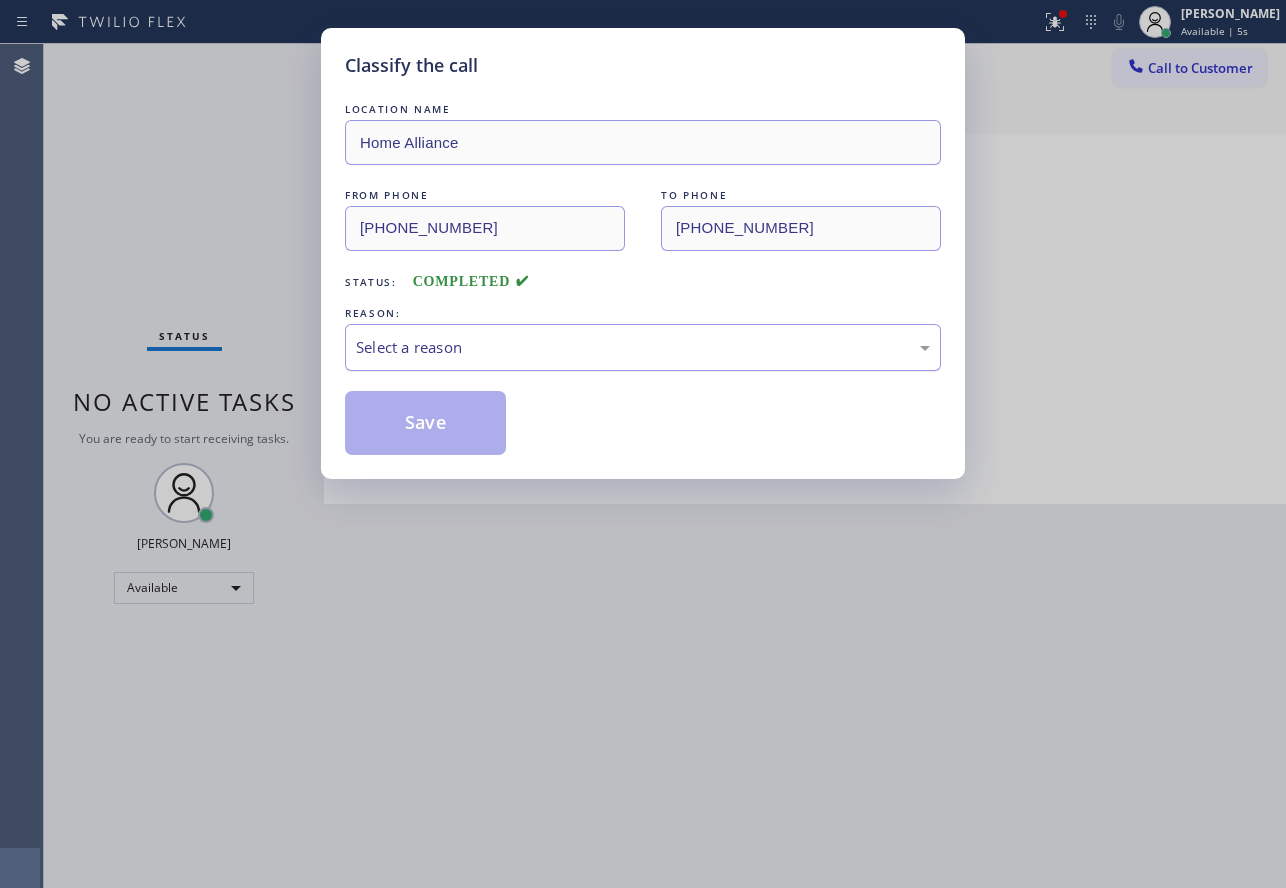 click on "Select a reason" at bounding box center [643, 347] 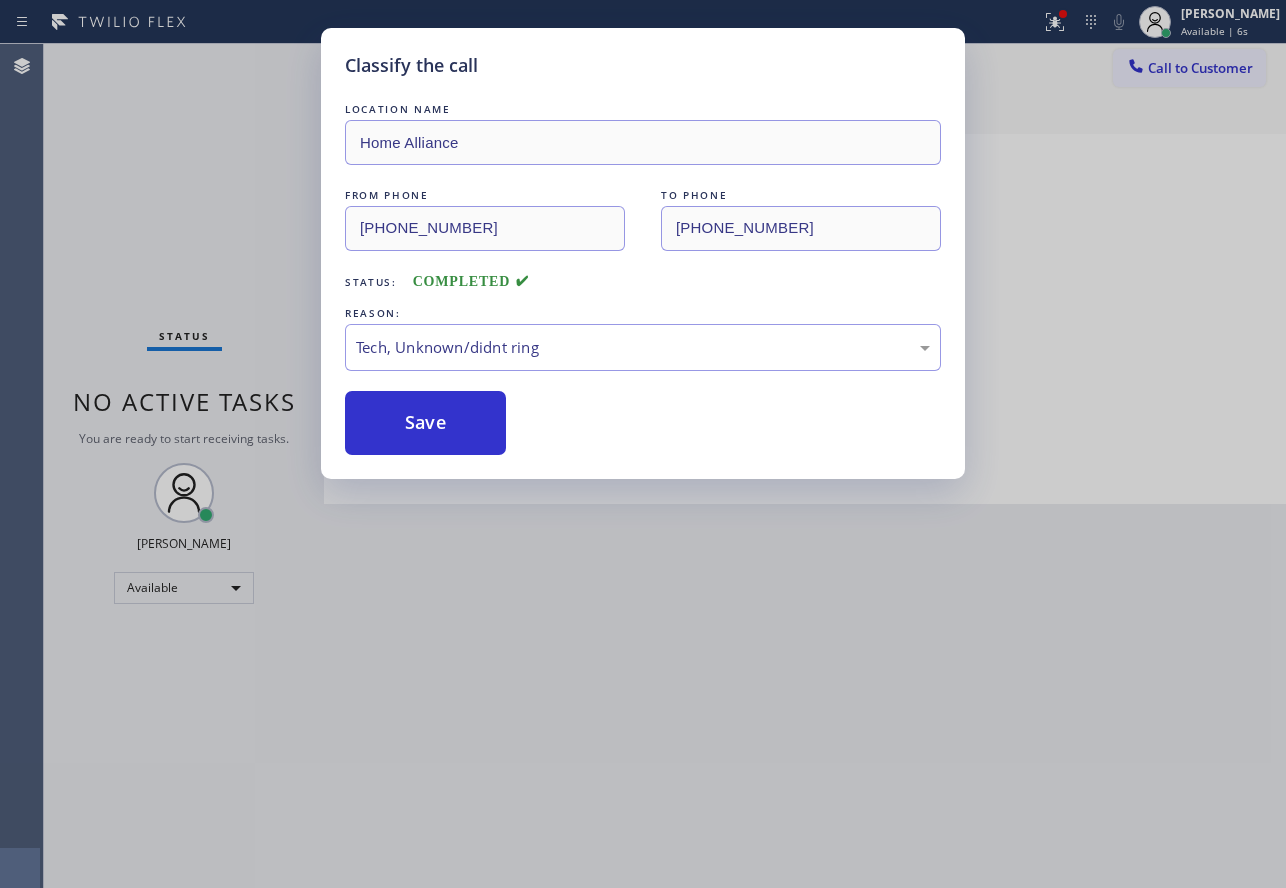click on "Classify the call LOCATION NAME Home Alliance FROM PHONE [PHONE_NUMBER] TO PHONE [PHONE_NUMBER] Status: COMPLETED REASON: Tech, Unknown/didnt ring Save" at bounding box center (643, 253) 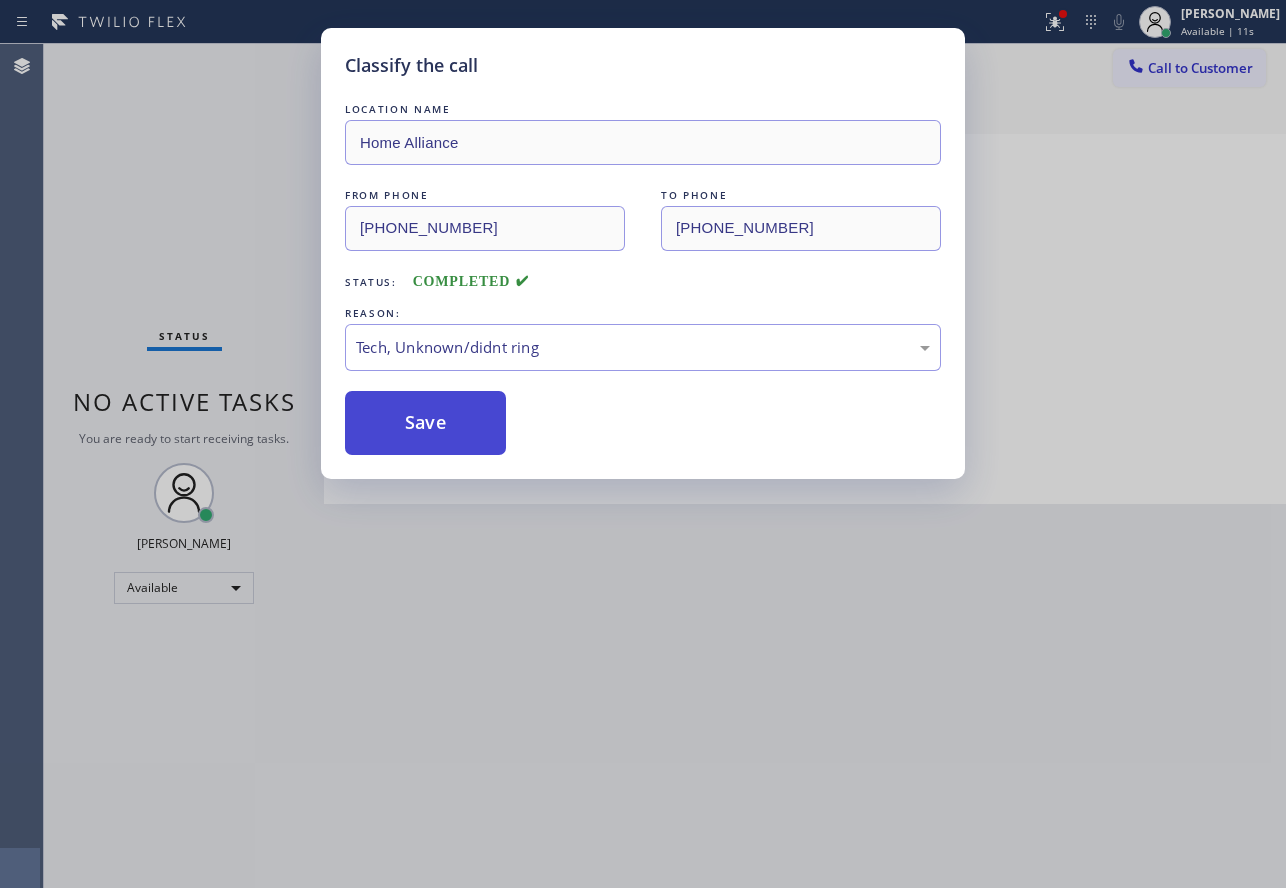 click on "Save" at bounding box center [425, 423] 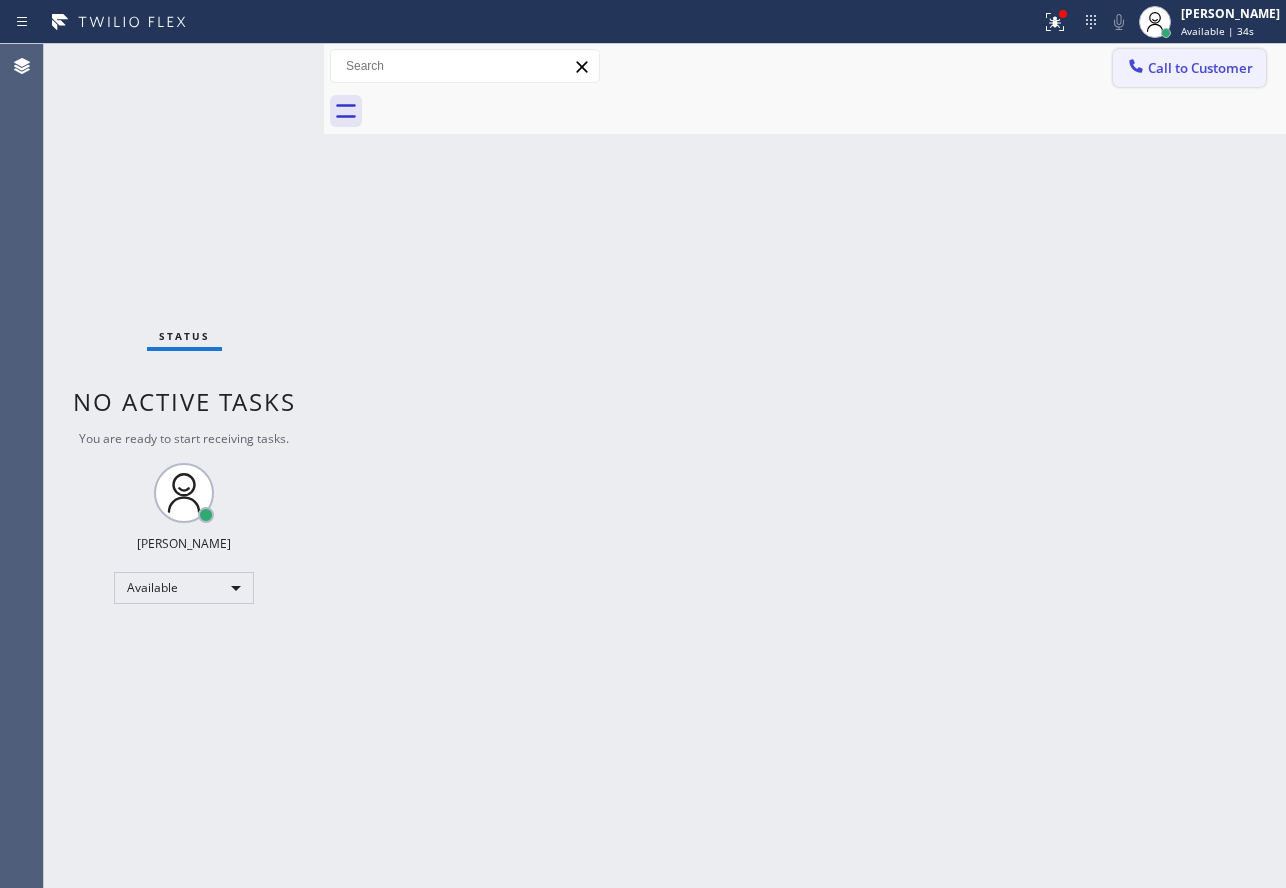 click on "Call to Customer" at bounding box center [1200, 68] 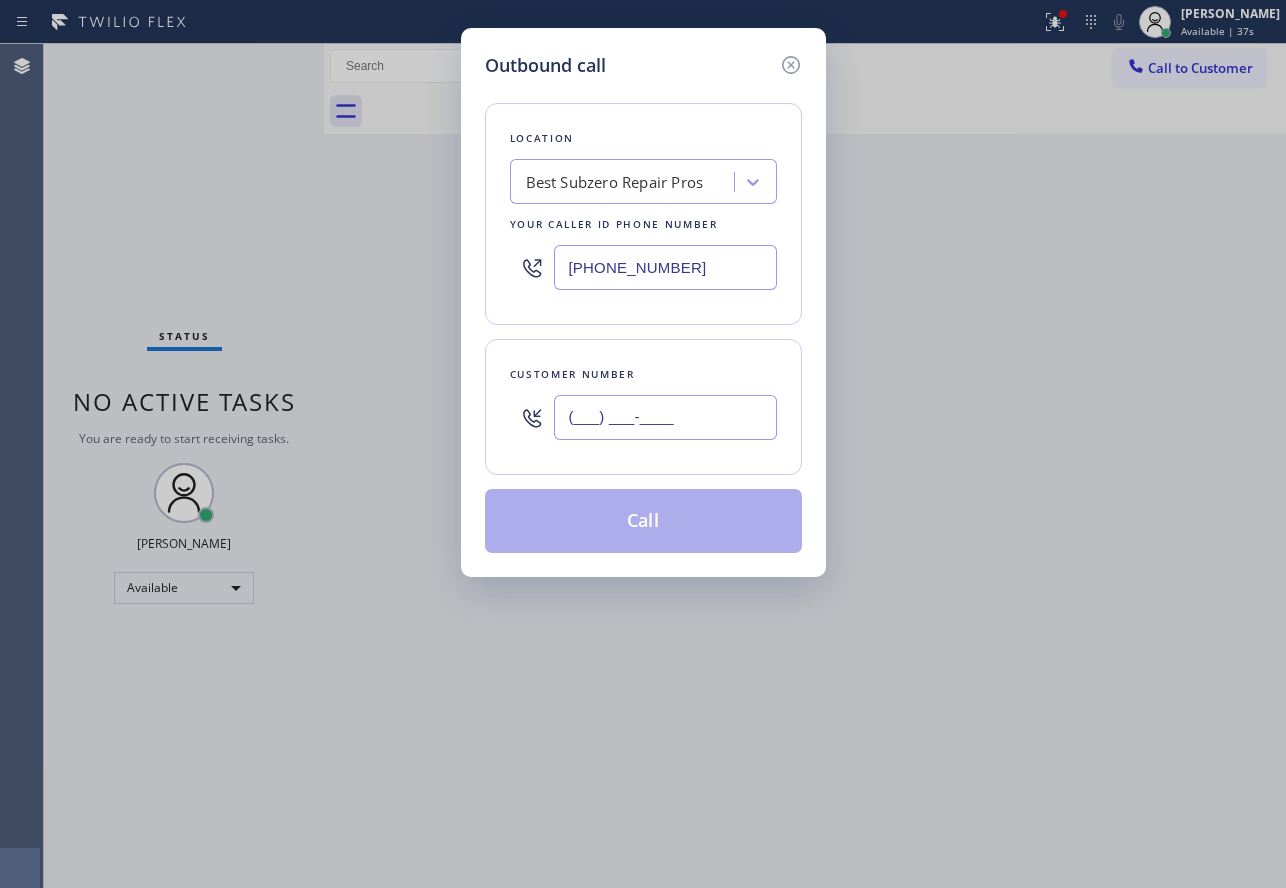 click on "(___) ___-____" at bounding box center [665, 417] 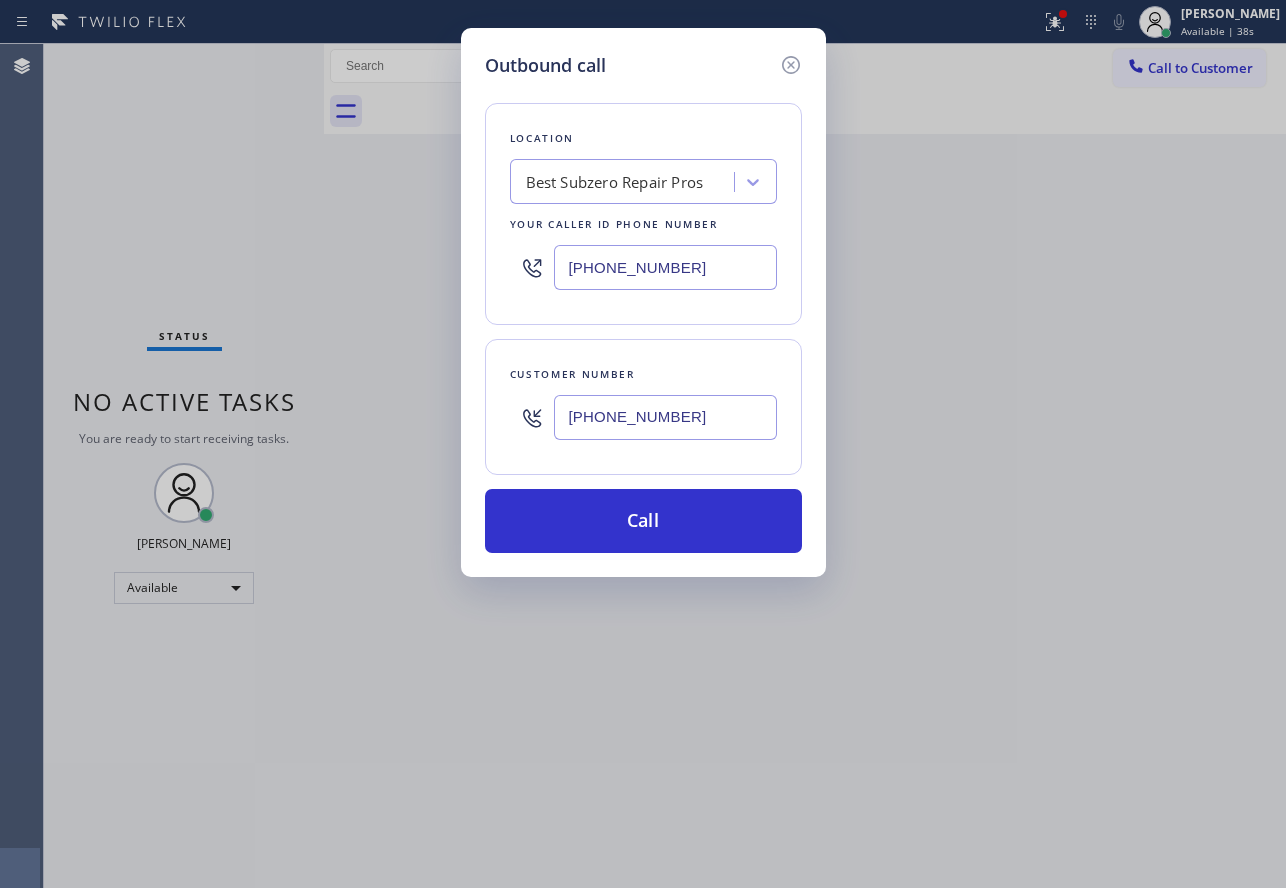 type on "[PHONE_NUMBER]" 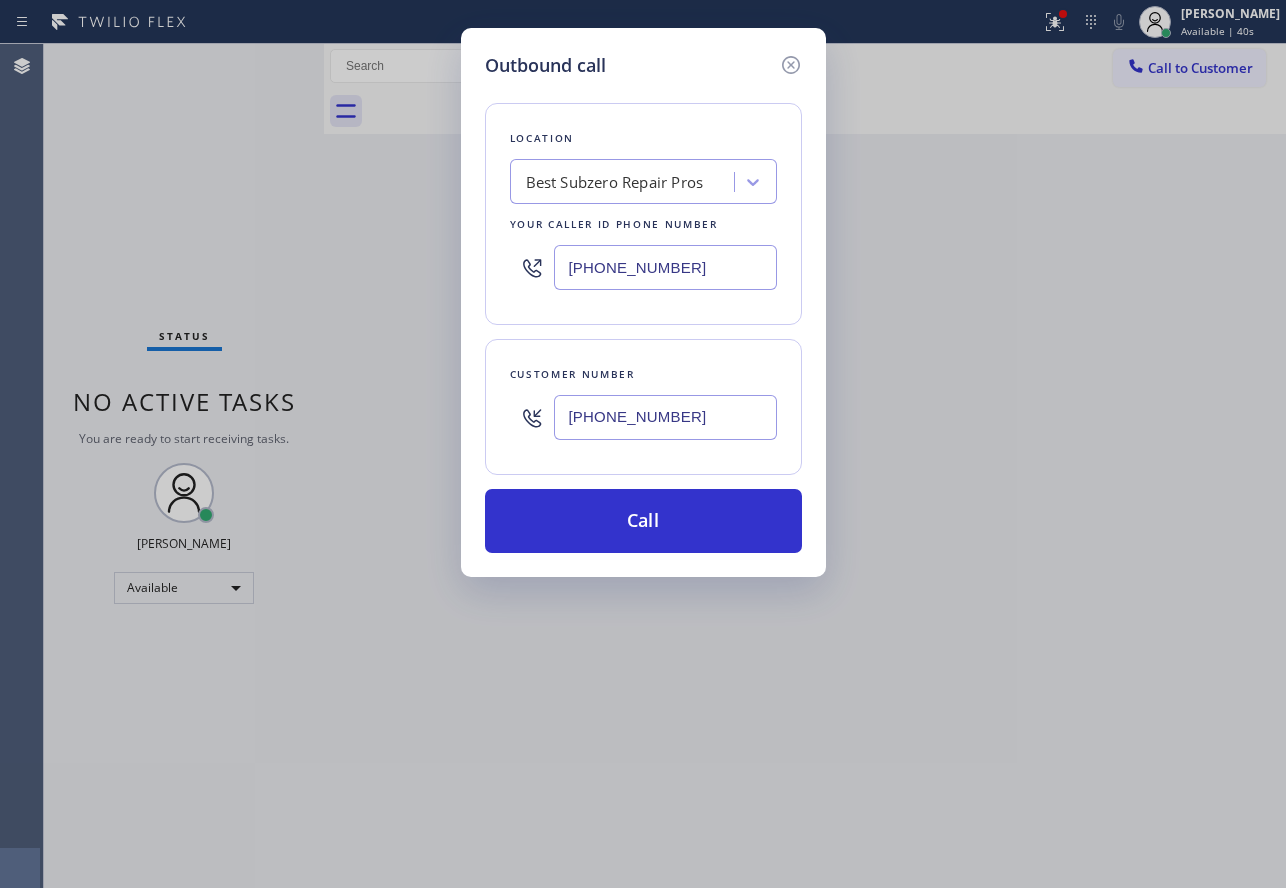 drag, startPoint x: 685, startPoint y: 273, endPoint x: 516, endPoint y: 271, distance: 169.01184 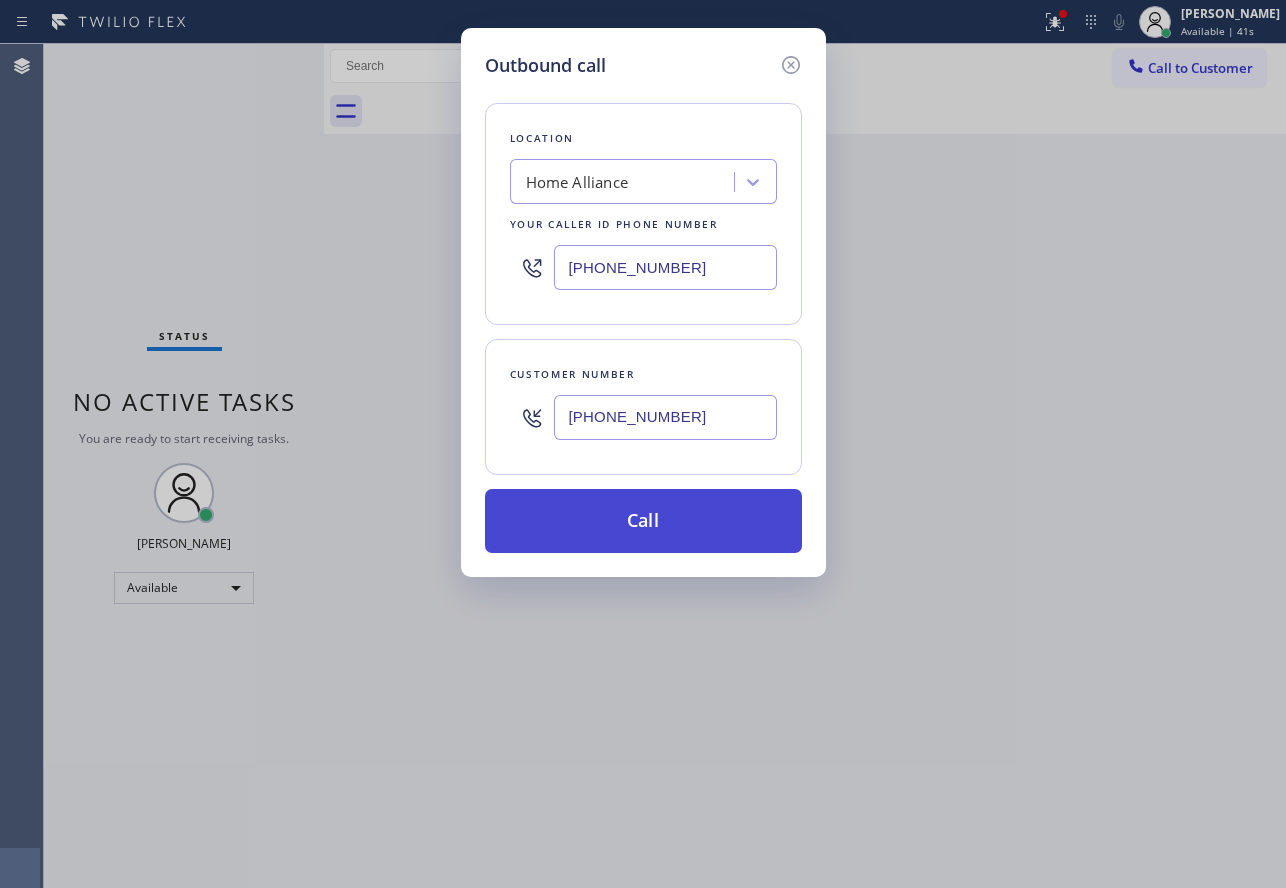 type on "[PHONE_NUMBER]" 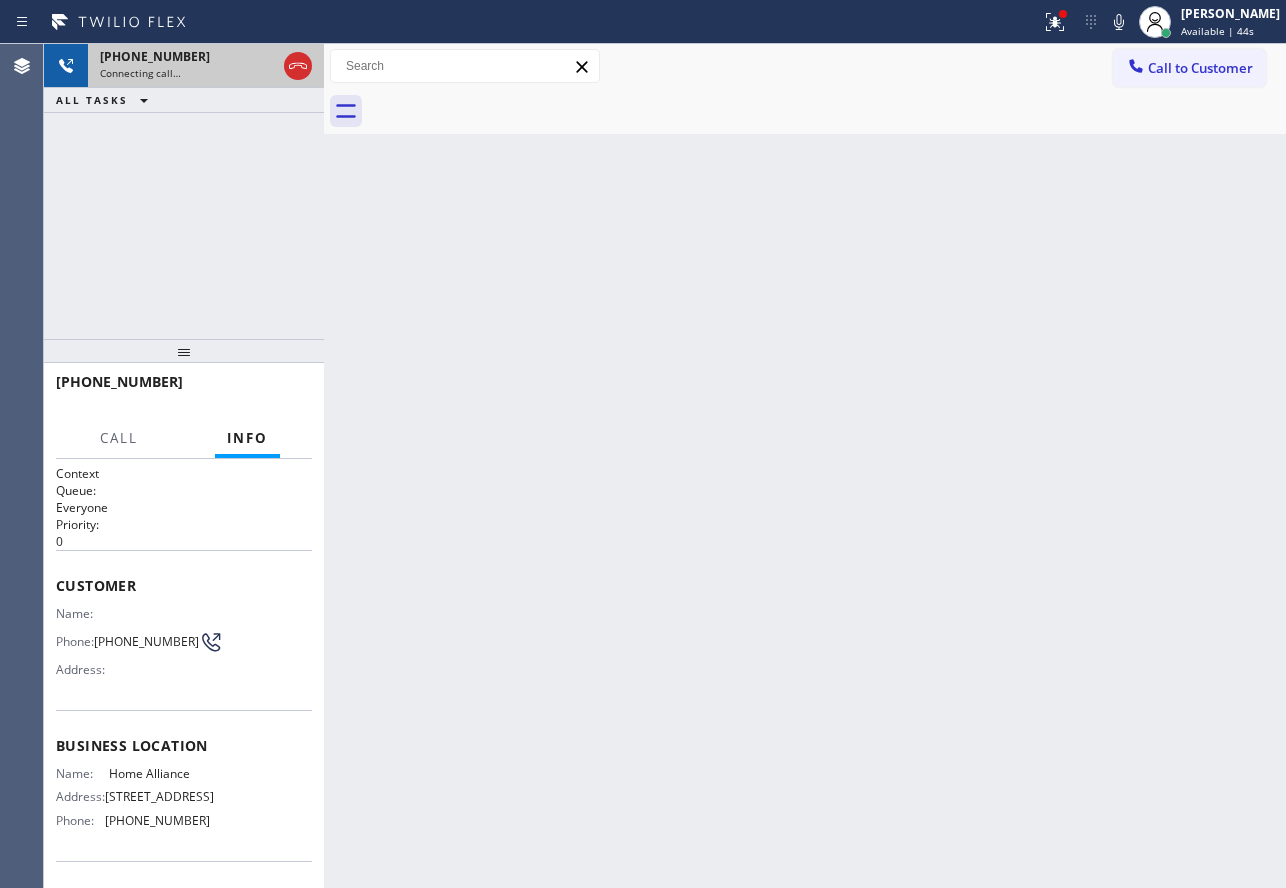 click 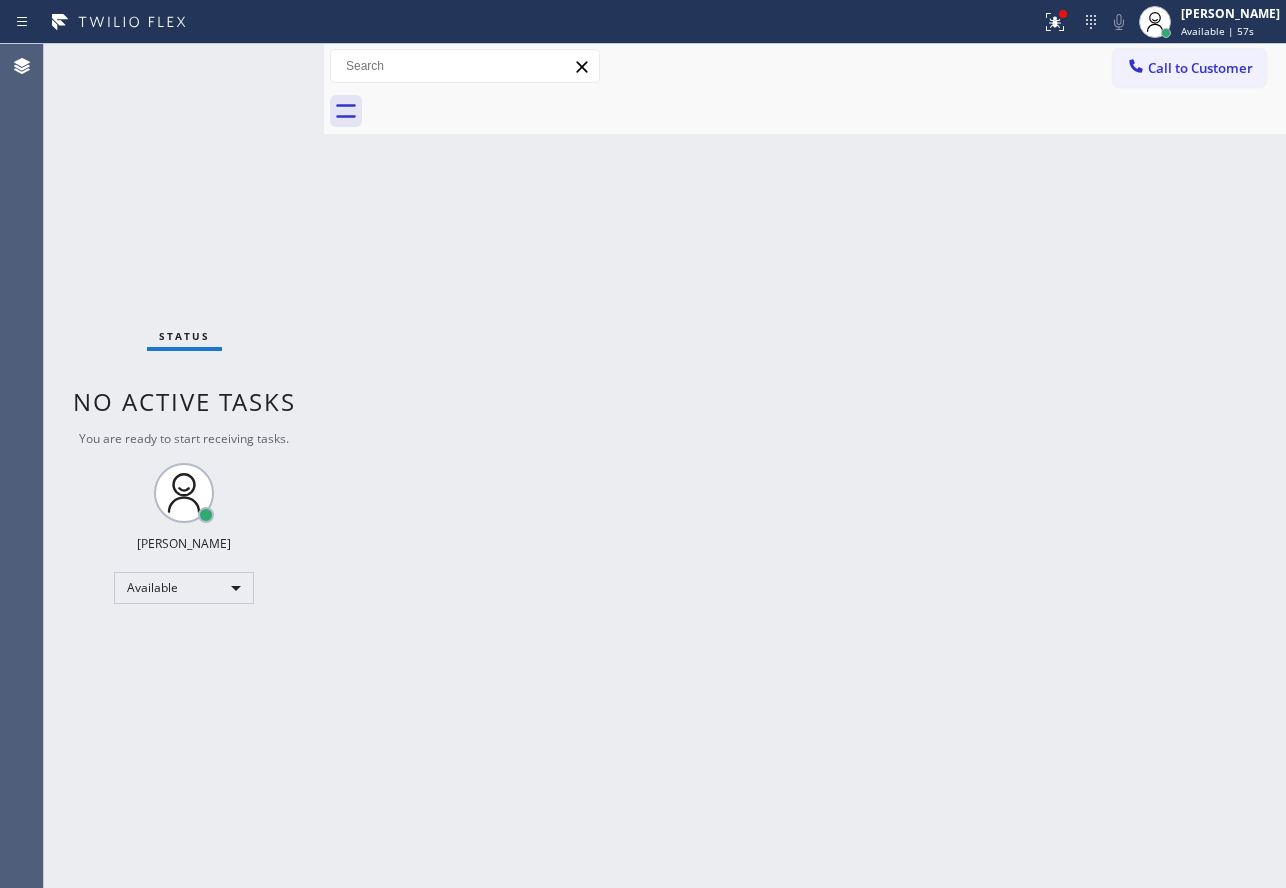 click on "Back to Dashboard Change Sender ID Customers Technicians Select a contact Outbound call Technician Search Technician Your caller id phone number Your caller id phone number Call Technician info Name   Phone none Address none Change Sender ID HVAC [PHONE_NUMBER] 5 Star Appliance [PHONE_NUMBER] Appliance Repair [PHONE_NUMBER] Plumbing [PHONE_NUMBER] Air Duct Cleaning [PHONE_NUMBER]  Electricians [PHONE_NUMBER] Cancel Change Check personal SMS Reset Change No tabs Call to Customer Outbound call Location Home Alliance Your caller id phone number [PHONE_NUMBER] Customer number Call Outbound call Technician Search Technician Your caller id phone number Your caller id phone number Call" at bounding box center (805, 466) 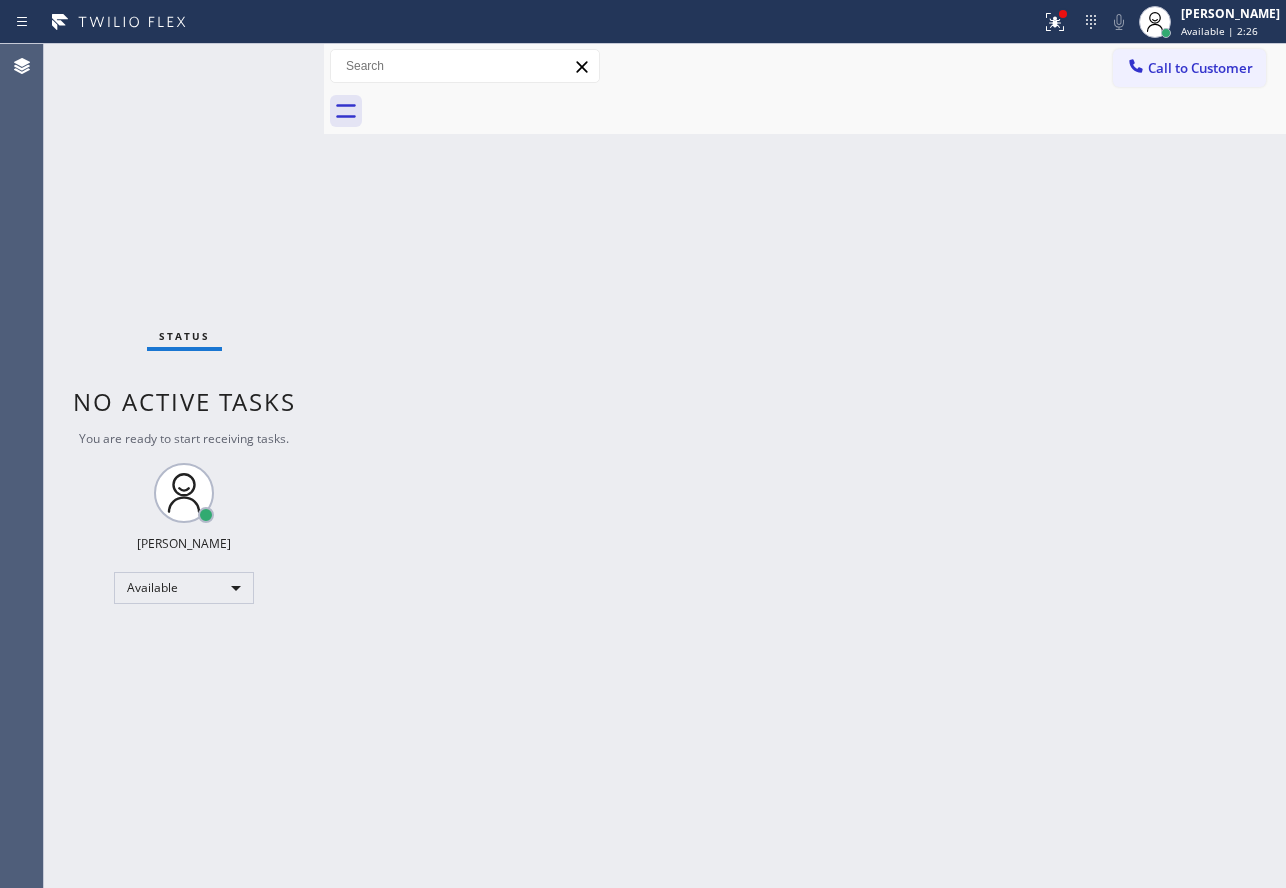 click on "Back to Dashboard Change Sender ID Customers Technicians Select a contact Outbound call Technician Search Technician Your caller id phone number Your caller id phone number Call Technician info Name   Phone none Address none Change Sender ID HVAC [PHONE_NUMBER] 5 Star Appliance [PHONE_NUMBER] Appliance Repair [PHONE_NUMBER] Plumbing [PHONE_NUMBER] Air Duct Cleaning [PHONE_NUMBER]  Electricians [PHONE_NUMBER] Cancel Change Check personal SMS Reset Change No tabs Call to Customer Outbound call Location Home Alliance Your caller id phone number [PHONE_NUMBER] Customer number Call Outbound call Technician Search Technician Your caller id phone number Your caller id phone number Call" at bounding box center (805, 466) 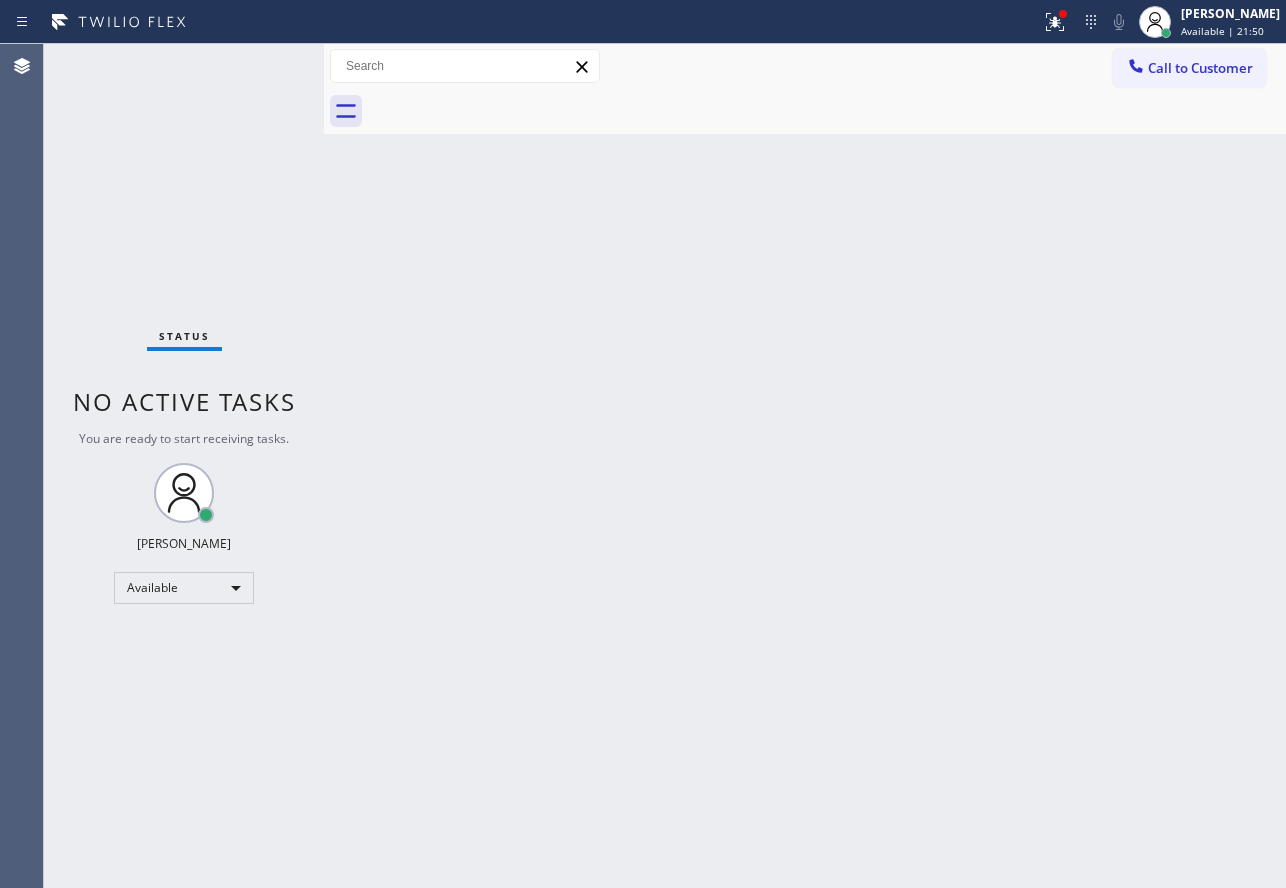 click on "Back to Dashboard Change Sender ID Customers Technicians Select a contact Outbound call Technician Search Technician Your caller id phone number Your caller id phone number Call Technician info Name   Phone none Address none Change Sender ID HVAC [PHONE_NUMBER] 5 Star Appliance [PHONE_NUMBER] Appliance Repair [PHONE_NUMBER] Plumbing [PHONE_NUMBER] Air Duct Cleaning [PHONE_NUMBER]  Electricians [PHONE_NUMBER] Cancel Change Check personal SMS Reset Change No tabs Call to Customer Outbound call Location Home Alliance Your caller id phone number [PHONE_NUMBER] Customer number Call Outbound call Technician Search Technician Your caller id phone number Your caller id phone number Call" at bounding box center (805, 466) 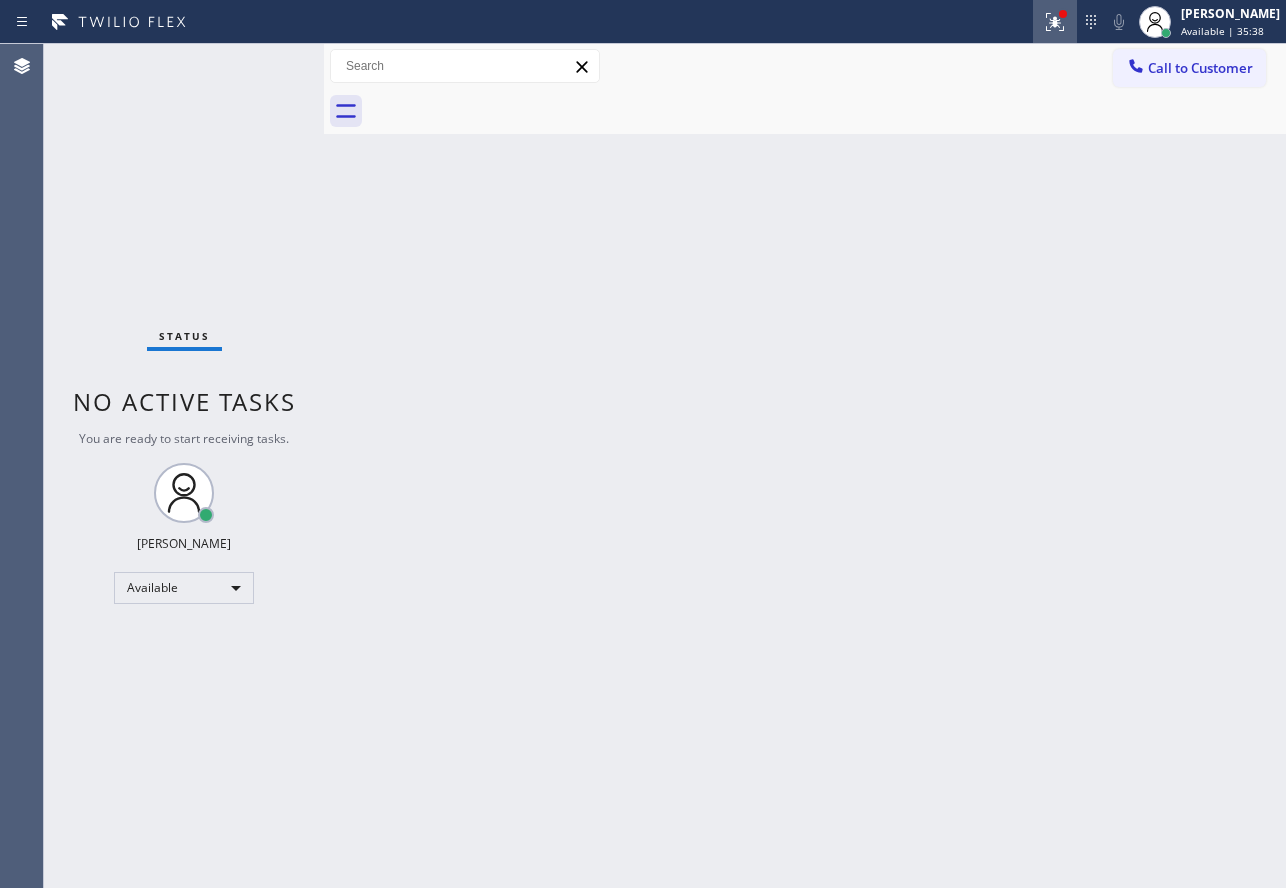 click 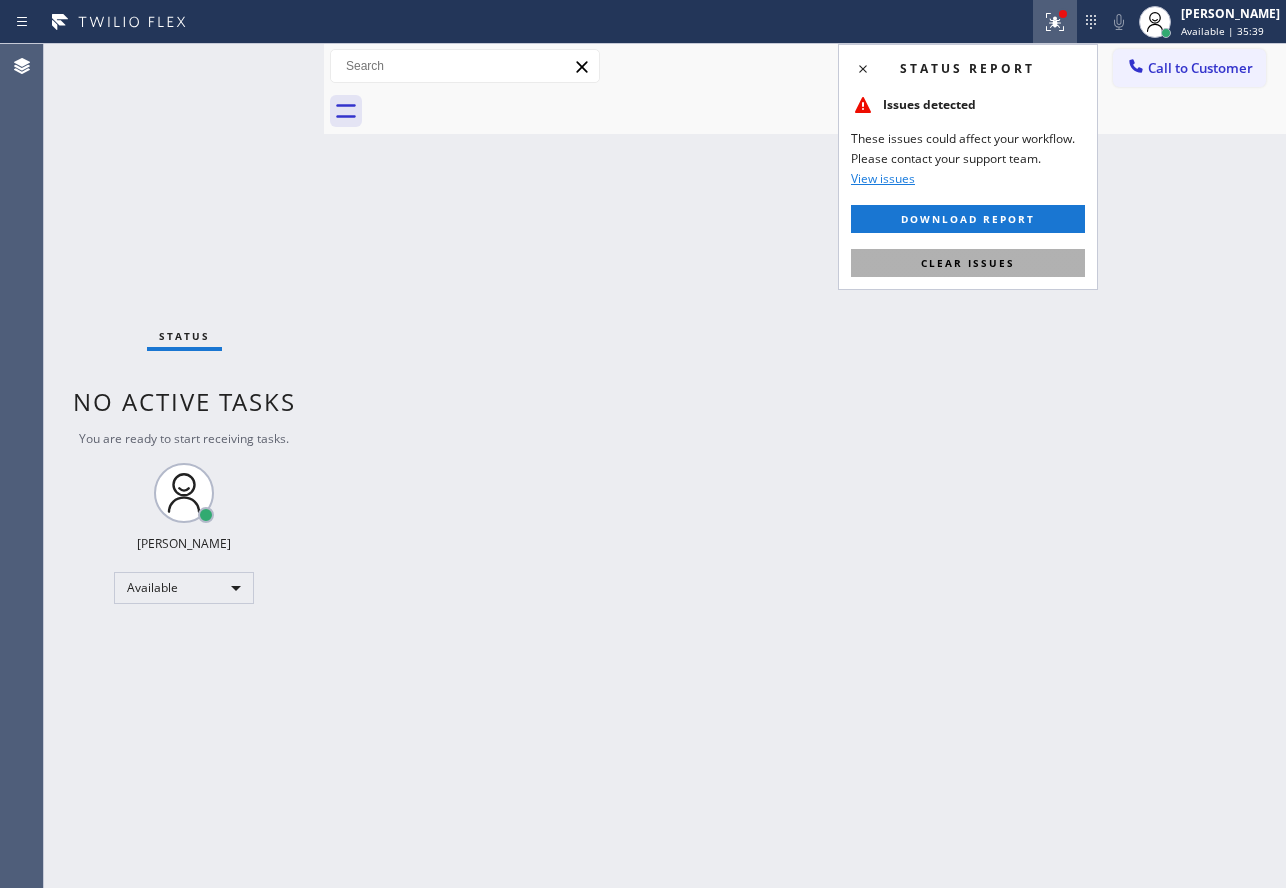 click on "Clear issues" at bounding box center [968, 263] 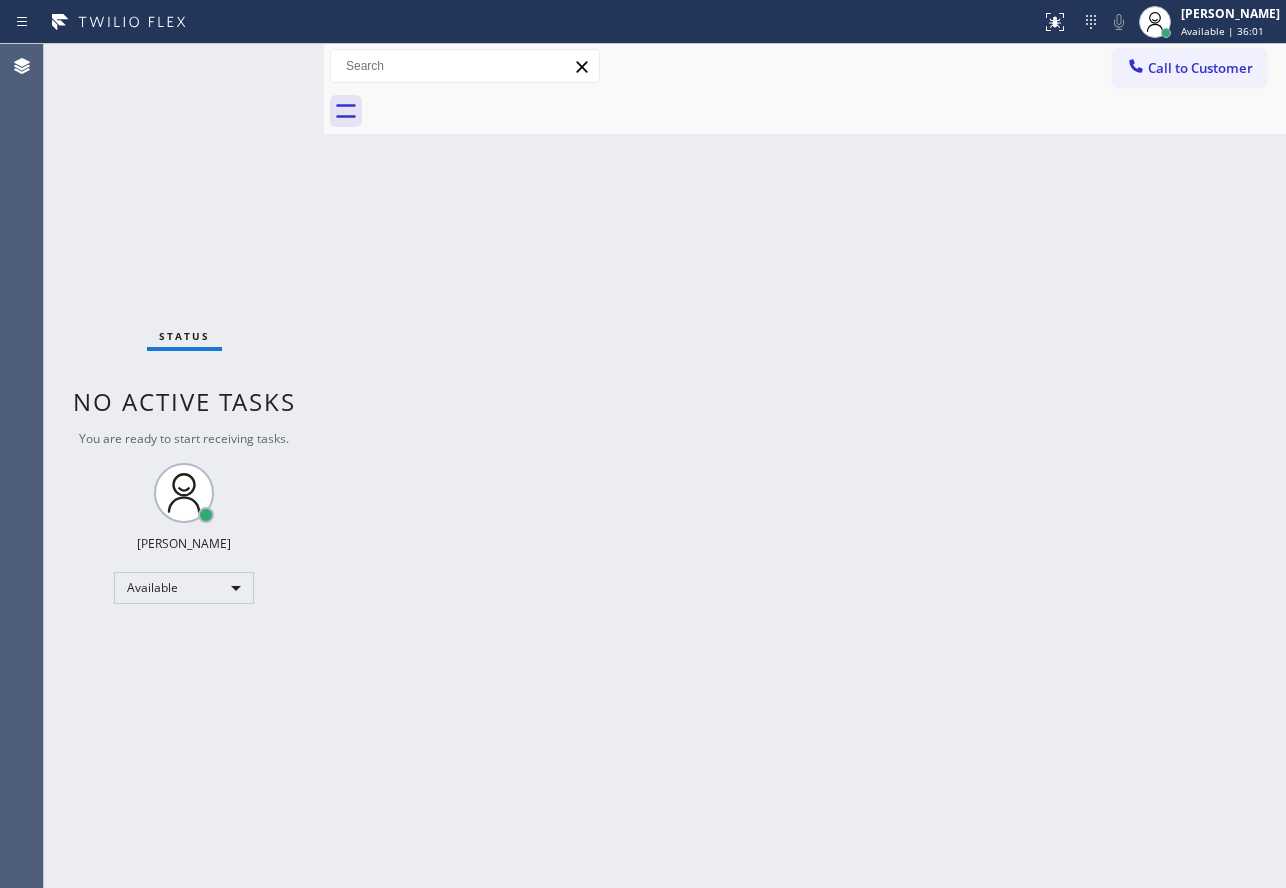 click on "Back to Dashboard Change Sender ID Customers Technicians Select a contact Outbound call Technician Search Technician Your caller id phone number Your caller id phone number Call Technician info Name   Phone none Address none Change Sender ID HVAC [PHONE_NUMBER] 5 Star Appliance [PHONE_NUMBER] Appliance Repair [PHONE_NUMBER] Plumbing [PHONE_NUMBER] Air Duct Cleaning [PHONE_NUMBER]  Electricians [PHONE_NUMBER] Cancel Change Check personal SMS Reset Change No tabs Call to Customer Outbound call Location Home Alliance Your caller id phone number [PHONE_NUMBER] Customer number Call Outbound call Technician Search Technician Your caller id phone number Your caller id phone number Call" at bounding box center [805, 466] 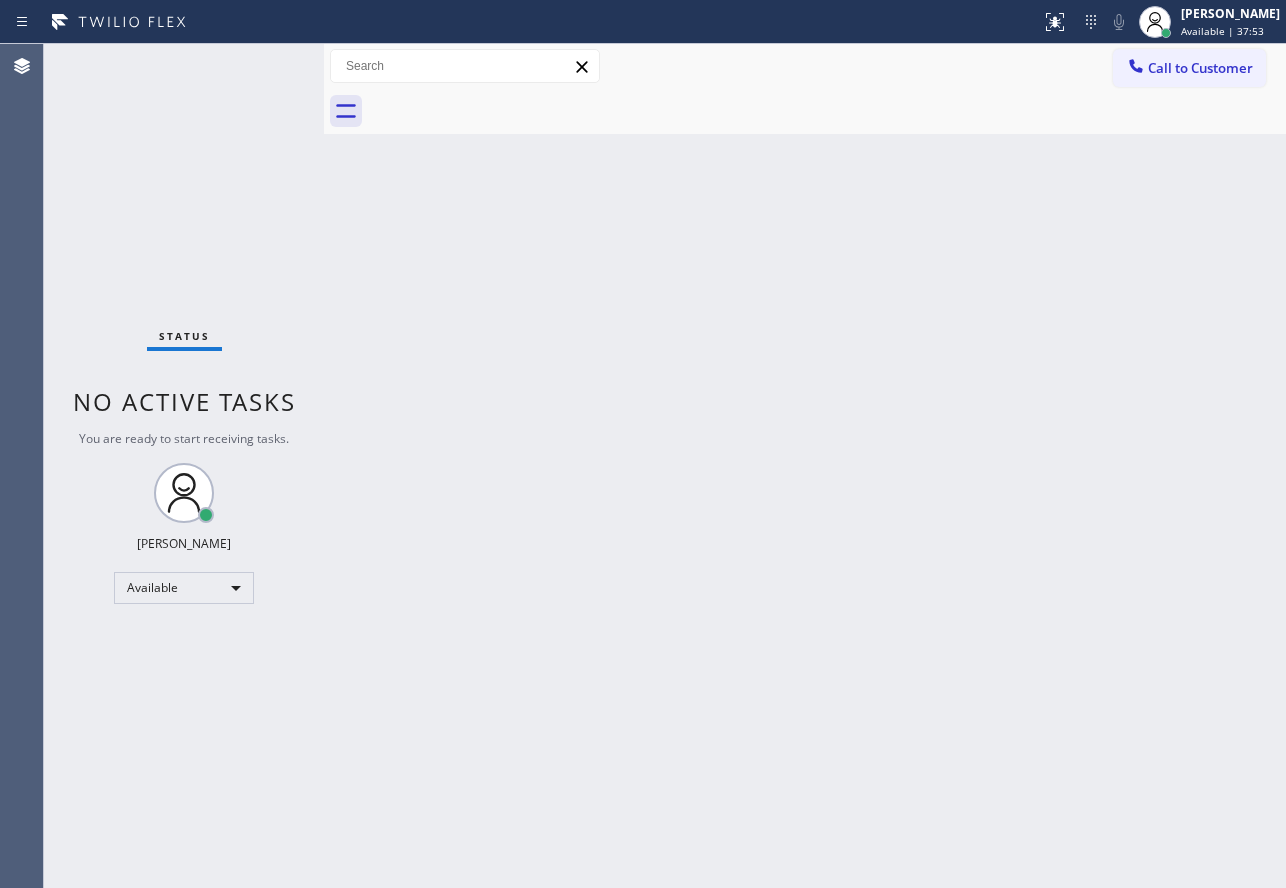 click on "Status report No issues detected If you experience an issue, please download the report and send it to your support team. Download report [PERSON_NAME] Available | 37:53 Set your status Offline Available Unavailable Break Log out Agent Desktop Classify the call LOCATION NAME Sage Viking Fridge Repair [GEOGRAPHIC_DATA] FROM PHONE [PHONE_NUMBER] TO PHONE [PHONE_NUMBER] Status: COMPLETED REASON: Tech, Unknown/didnt ring Save Classify the call LOCATION NAME Sage Viking Fridge Repair Austin FROM PHONE [PHONE_NUMBER] TO PHONE [PHONE_NUMBER] Status: COMPLETED REASON: Tech, Unknown/didnt ring Save Classify the call LOCATION NAME Brooklyn Heating and Air Conditioning FROM PHONE [PHONE_NUMBER] TO PHONE [PHONE_NUMBER] Status: COMPLETED REASON: Tech, Unknown/didnt ring Save Classify the call LOCATION NAME [PERSON_NAME] Movers and Storage FROM PHONE [PHONE_NUMBER] TO PHONE [PHONE_NUMBER] Status: COMPLETED REASON: Tech, Unknown/didnt ring Save Classify the call LOCATION NAME Wolf Appliance  Expert FROM PHONE [PHONE_NUMBER] TO PHONE Status:" at bounding box center [643, 444] 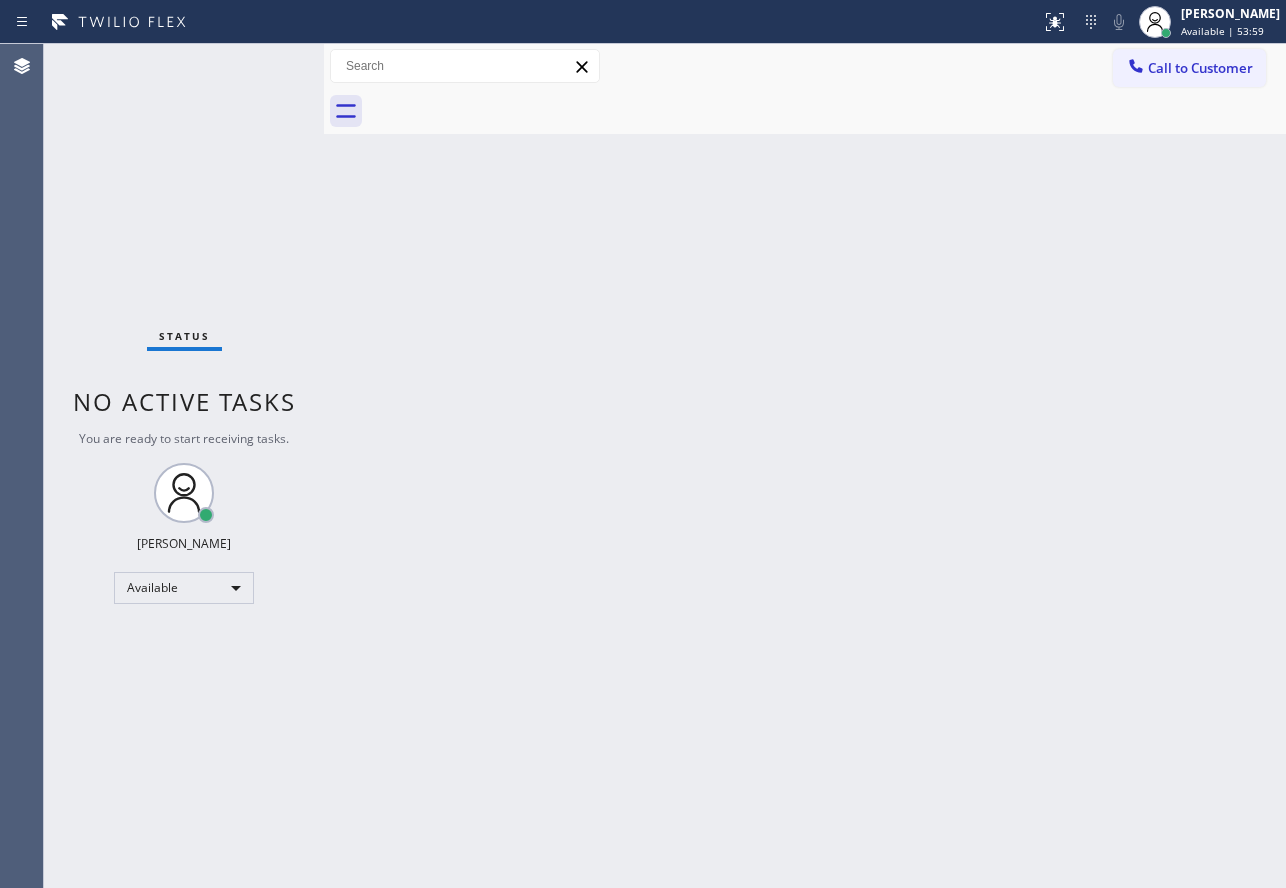 click on "Back to Dashboard Change Sender ID Customers Technicians Select a contact Outbound call Technician Search Technician Your caller id phone number Your caller id phone number Call Technician info Name   Phone none Address none Change Sender ID HVAC [PHONE_NUMBER] 5 Star Appliance [PHONE_NUMBER] Appliance Repair [PHONE_NUMBER] Plumbing [PHONE_NUMBER] Air Duct Cleaning [PHONE_NUMBER]  Electricians [PHONE_NUMBER] Cancel Change Check personal SMS Reset Change No tabs Call to Customer Outbound call Location Home Alliance Your caller id phone number [PHONE_NUMBER] Customer number Call Outbound call Technician Search Technician Your caller id phone number Your caller id phone number Call" at bounding box center [805, 466] 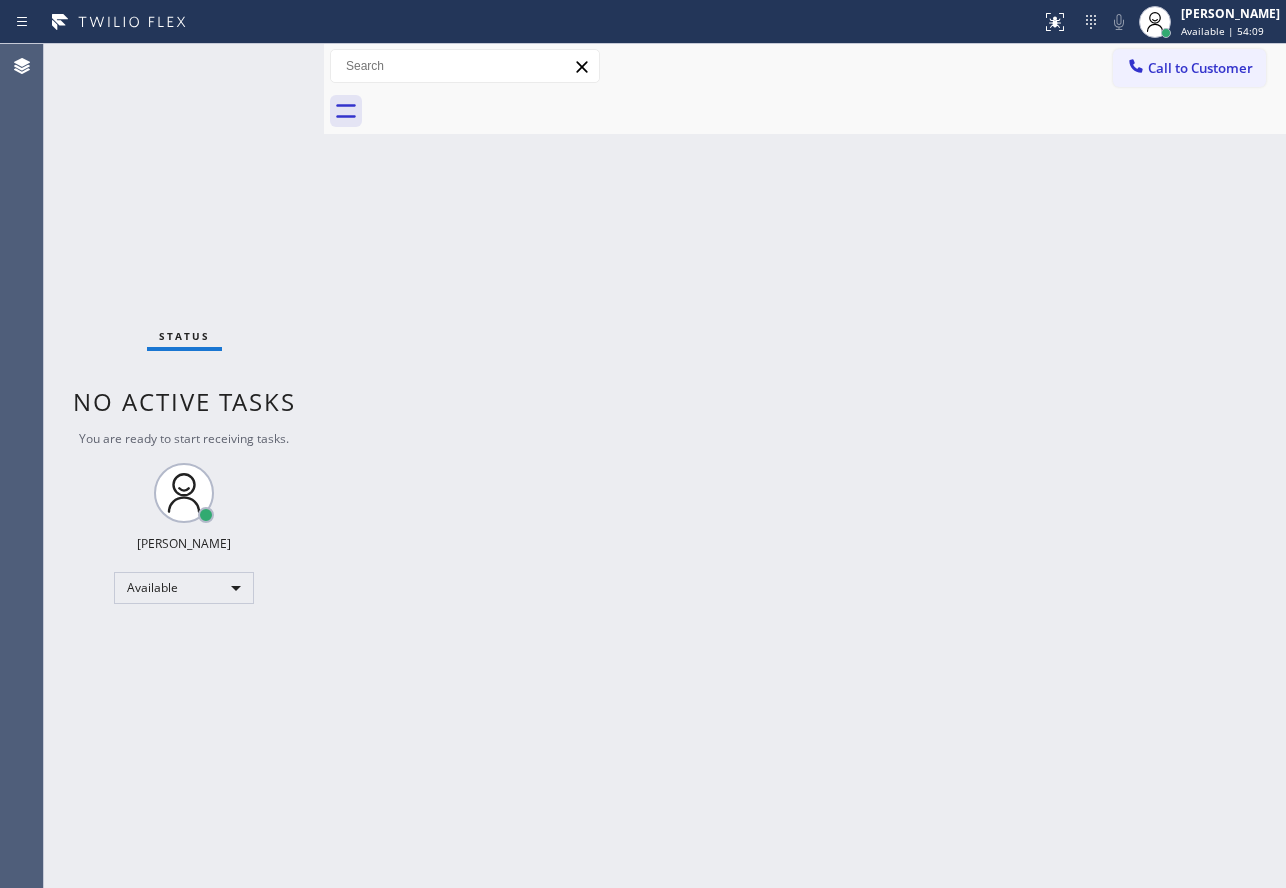 click on "Back to Dashboard Change Sender ID Customers Technicians Select a contact Outbound call Technician Search Technician Your caller id phone number Your caller id phone number Call Technician info Name   Phone none Address none Change Sender ID HVAC [PHONE_NUMBER] 5 Star Appliance [PHONE_NUMBER] Appliance Repair [PHONE_NUMBER] Plumbing [PHONE_NUMBER] Air Duct Cleaning [PHONE_NUMBER]  Electricians [PHONE_NUMBER] Cancel Change Check personal SMS Reset Change No tabs Call to Customer Outbound call Location Home Alliance Your caller id phone number [PHONE_NUMBER] Customer number Call Outbound call Technician Search Technician Your caller id phone number Your caller id phone number Call" at bounding box center (805, 466) 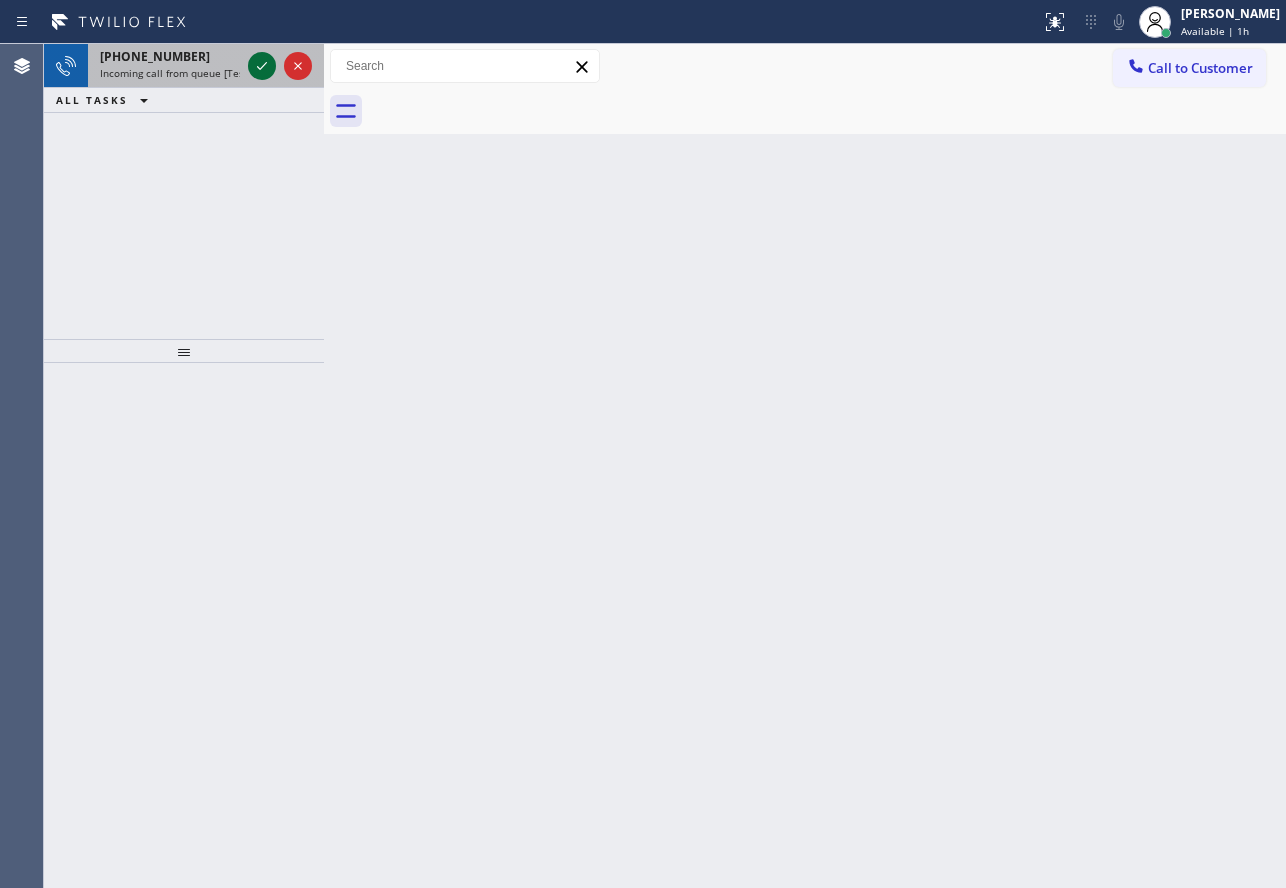click 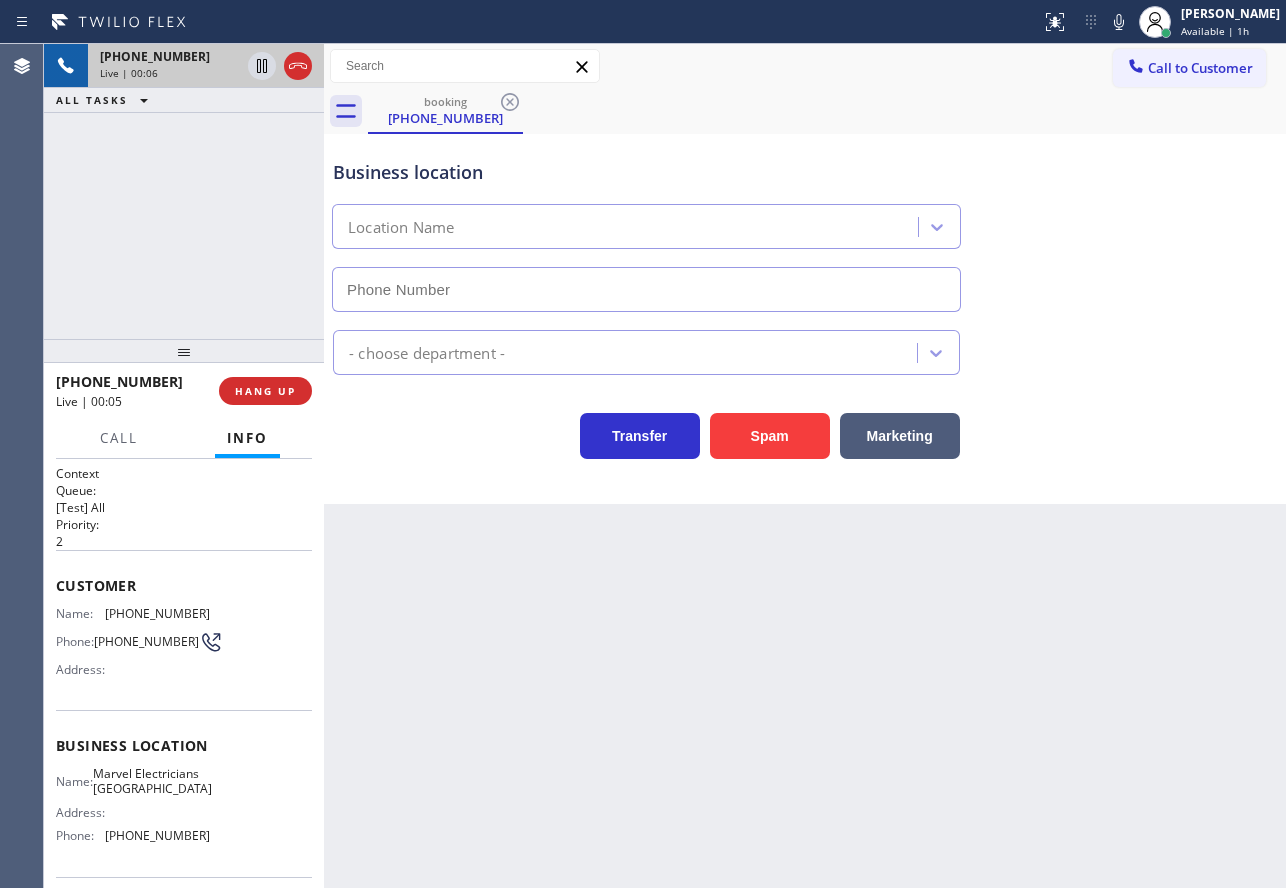 click on "Back to Dashboard Change Sender ID Customers Technicians Select a contact Outbound call Technician Search Technician Your caller id phone number Your caller id phone number Call Technician info Name   Phone none Address none Change Sender ID HVAC [PHONE_NUMBER] 5 Star Appliance [PHONE_NUMBER] Appliance Repair [PHONE_NUMBER] Plumbing [PHONE_NUMBER] Air Duct Cleaning [PHONE_NUMBER]  Electricians [PHONE_NUMBER] Cancel Change Check personal SMS Reset Change booking [PHONE_NUMBER] Call to Customer Outbound call Location Home Alliance Your caller id phone number [PHONE_NUMBER] Customer number Call Outbound call Technician Search Technician Your caller id phone number Your caller id phone number Call booking [PHONE_NUMBER] Business location Location Name - choose department - Transfer Spam Marketing" at bounding box center (805, 466) 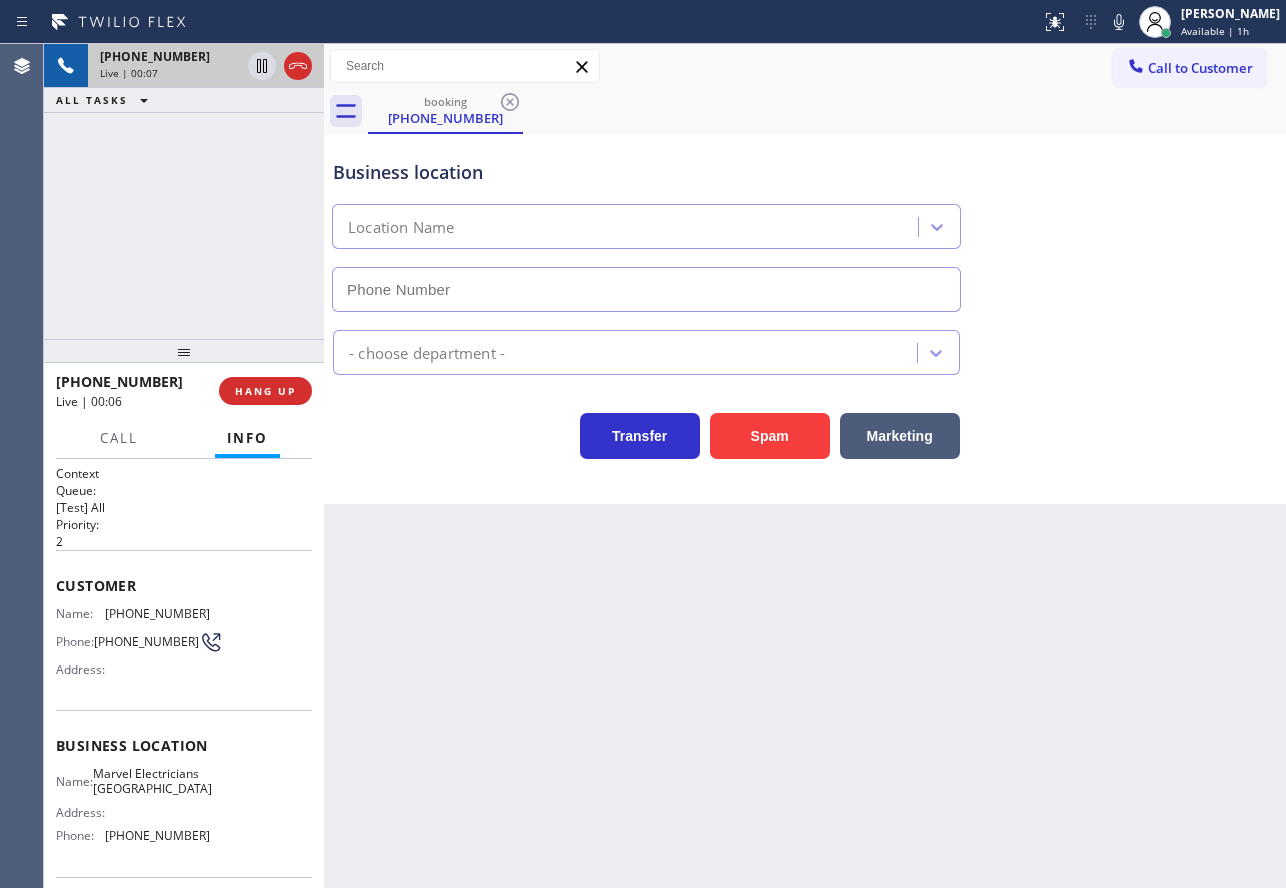 type on "[PHONE_NUMBER]" 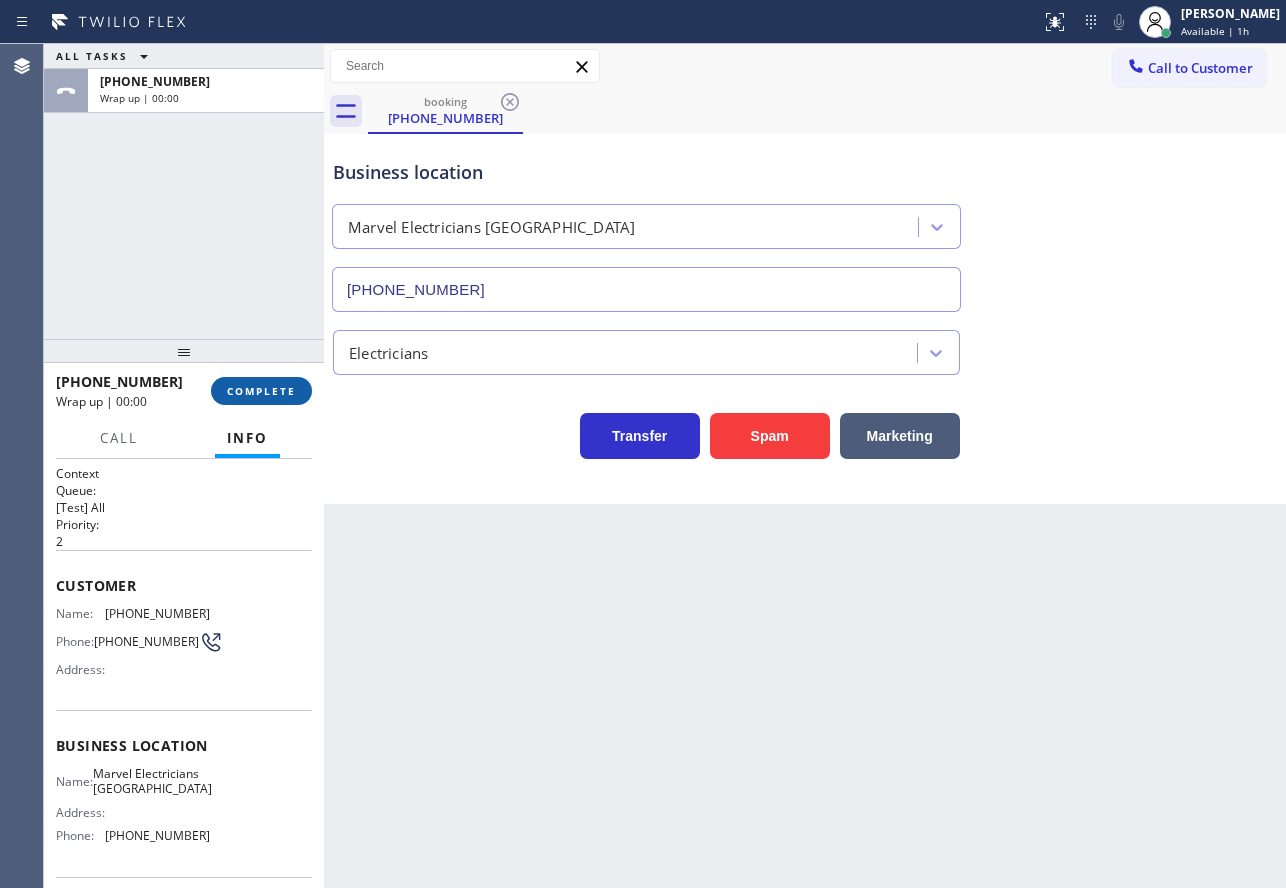 click on "COMPLETE" at bounding box center (261, 391) 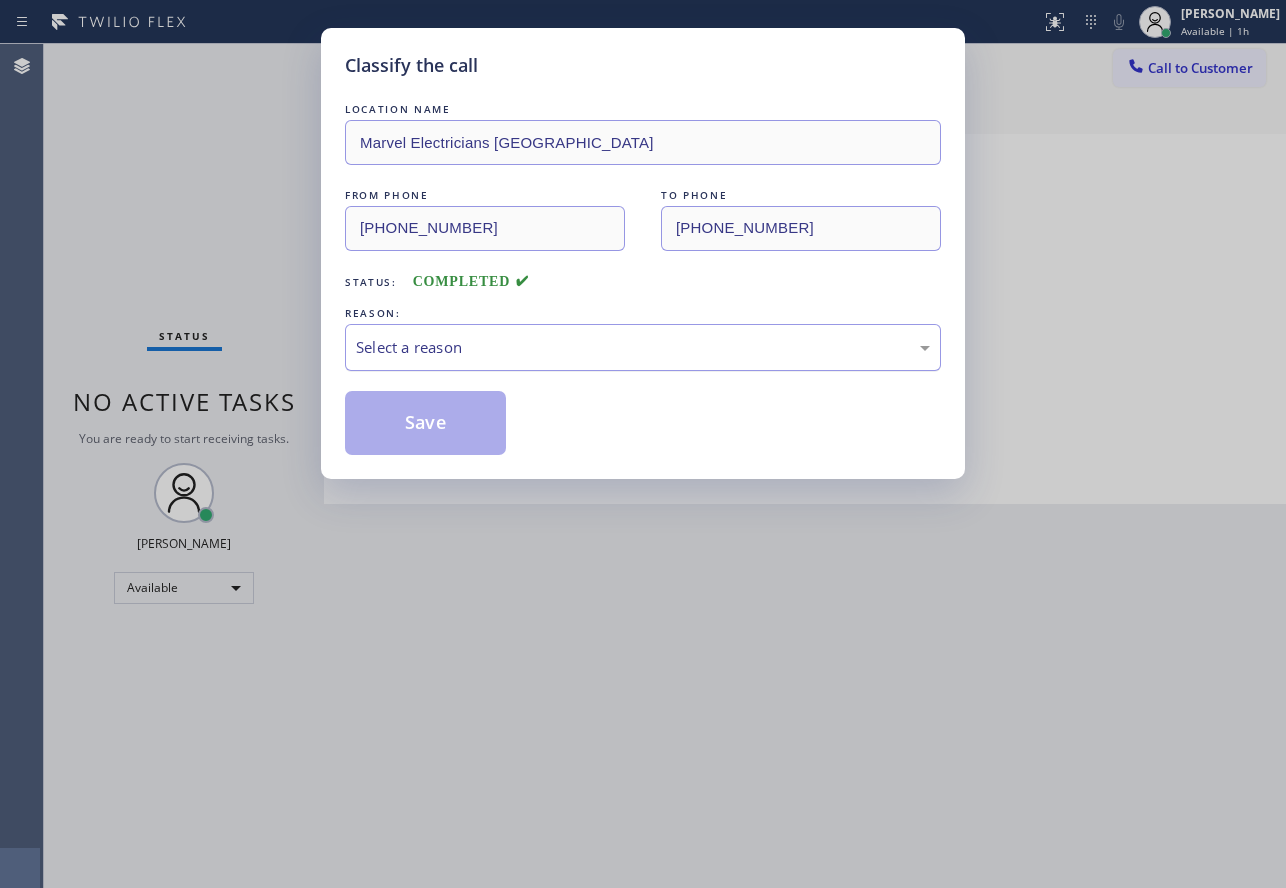 click on "Select a reason" at bounding box center [643, 347] 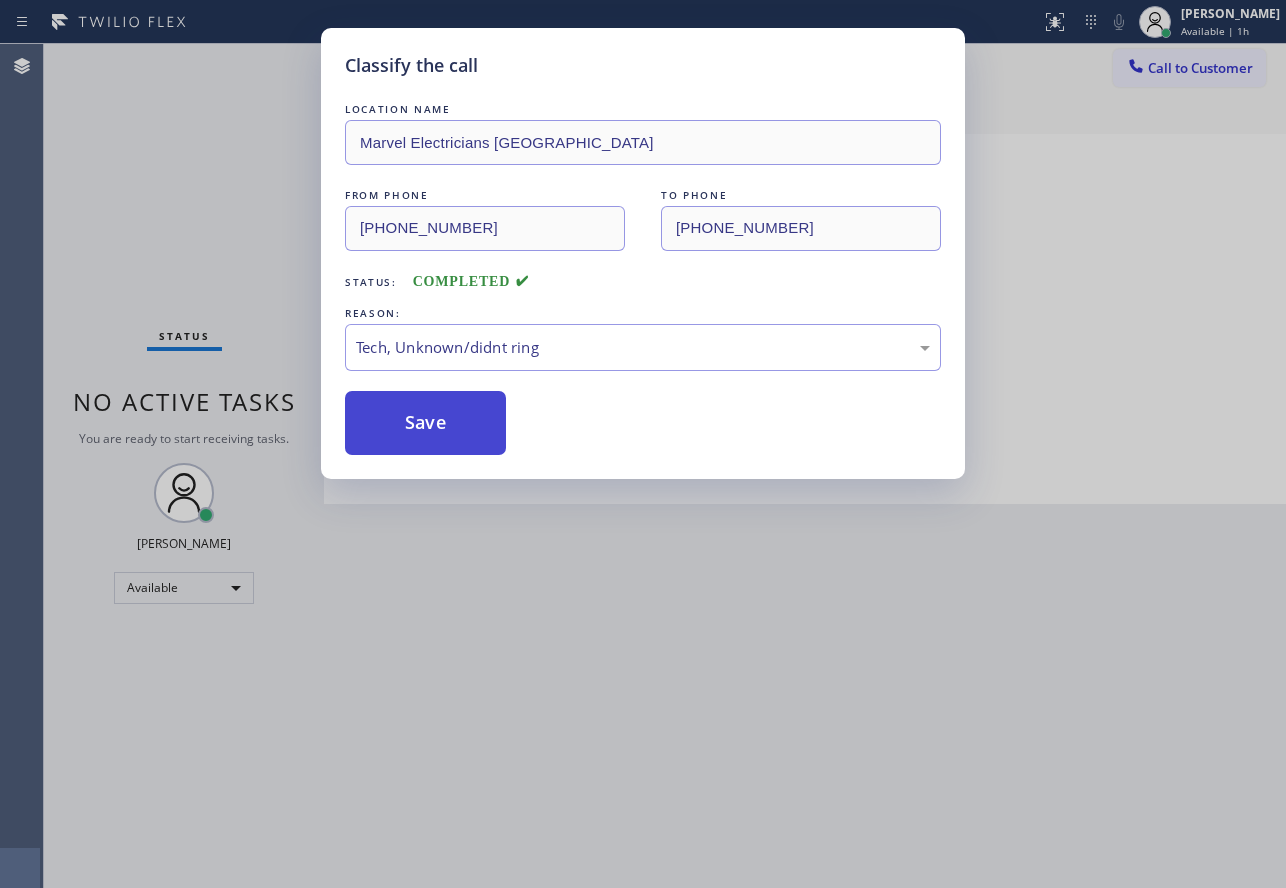 click on "Save" at bounding box center [425, 423] 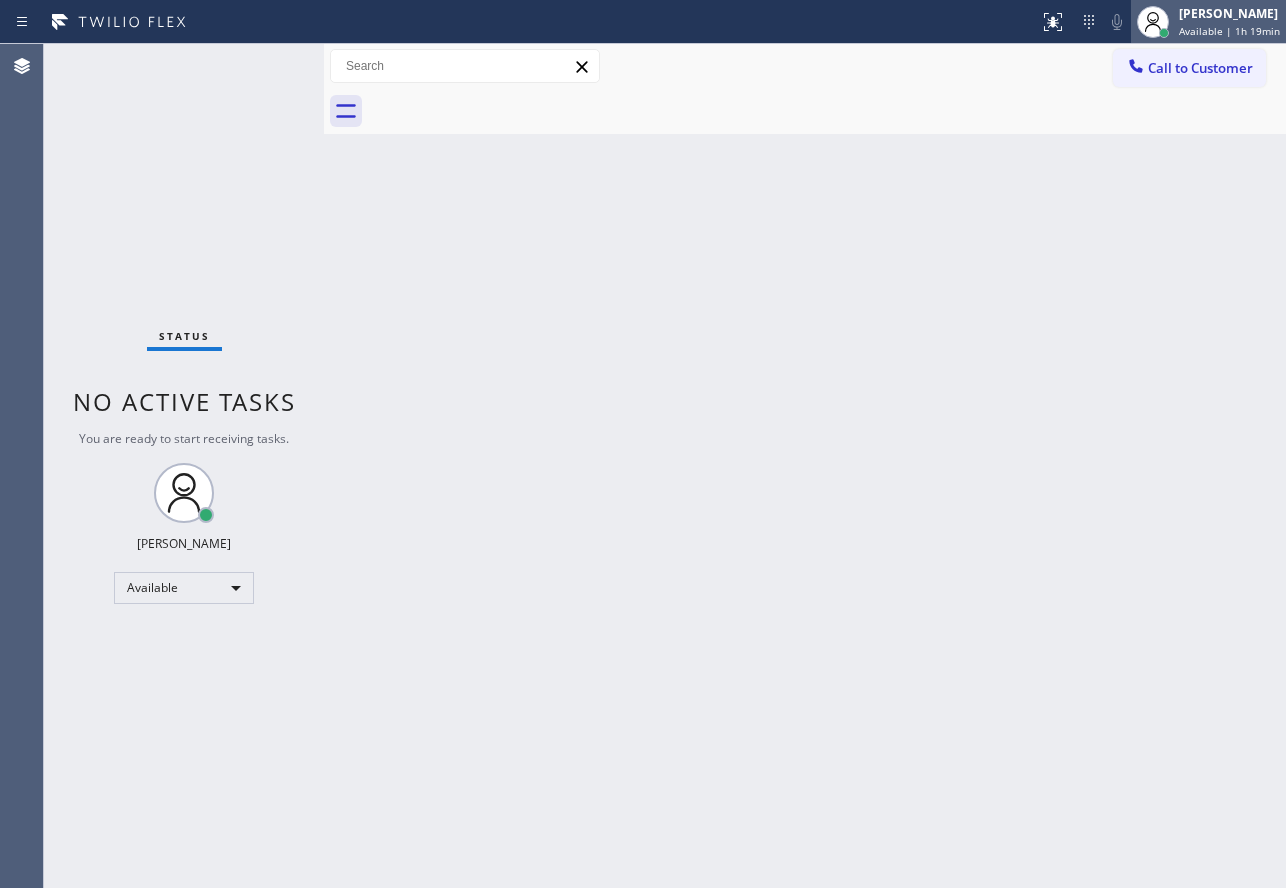 click on "[PERSON_NAME]" at bounding box center [1229, 13] 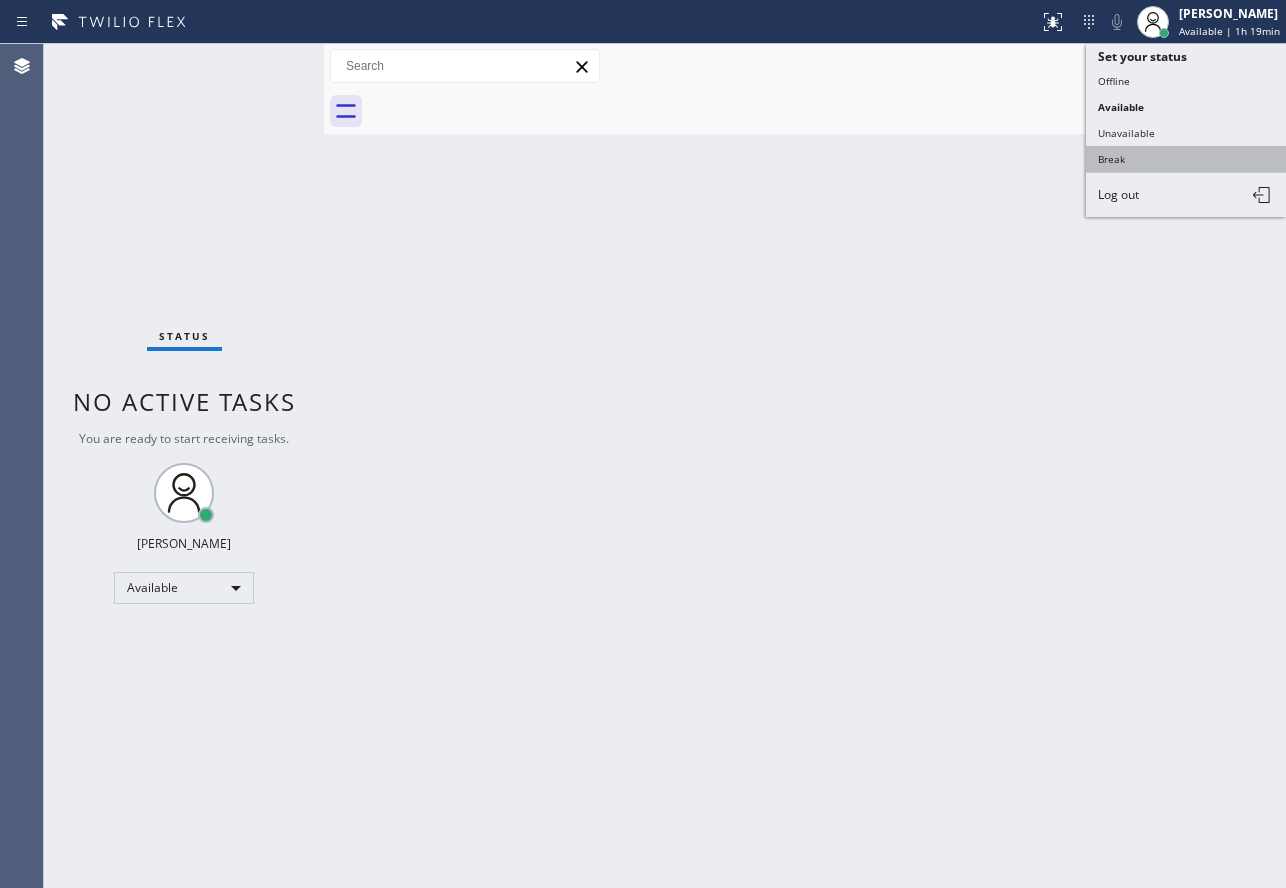 click on "Break" at bounding box center (1186, 159) 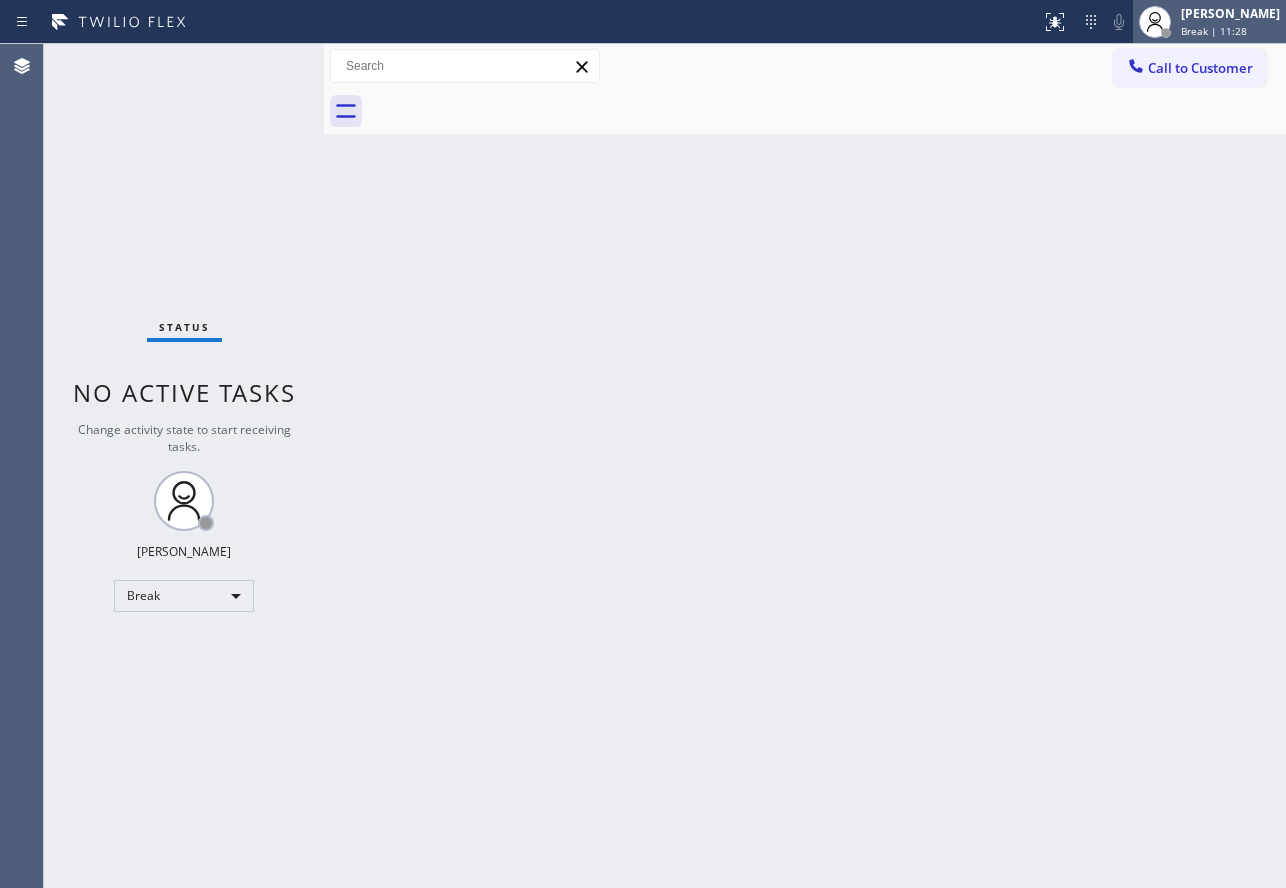 click on "[PERSON_NAME]" at bounding box center (1230, 13) 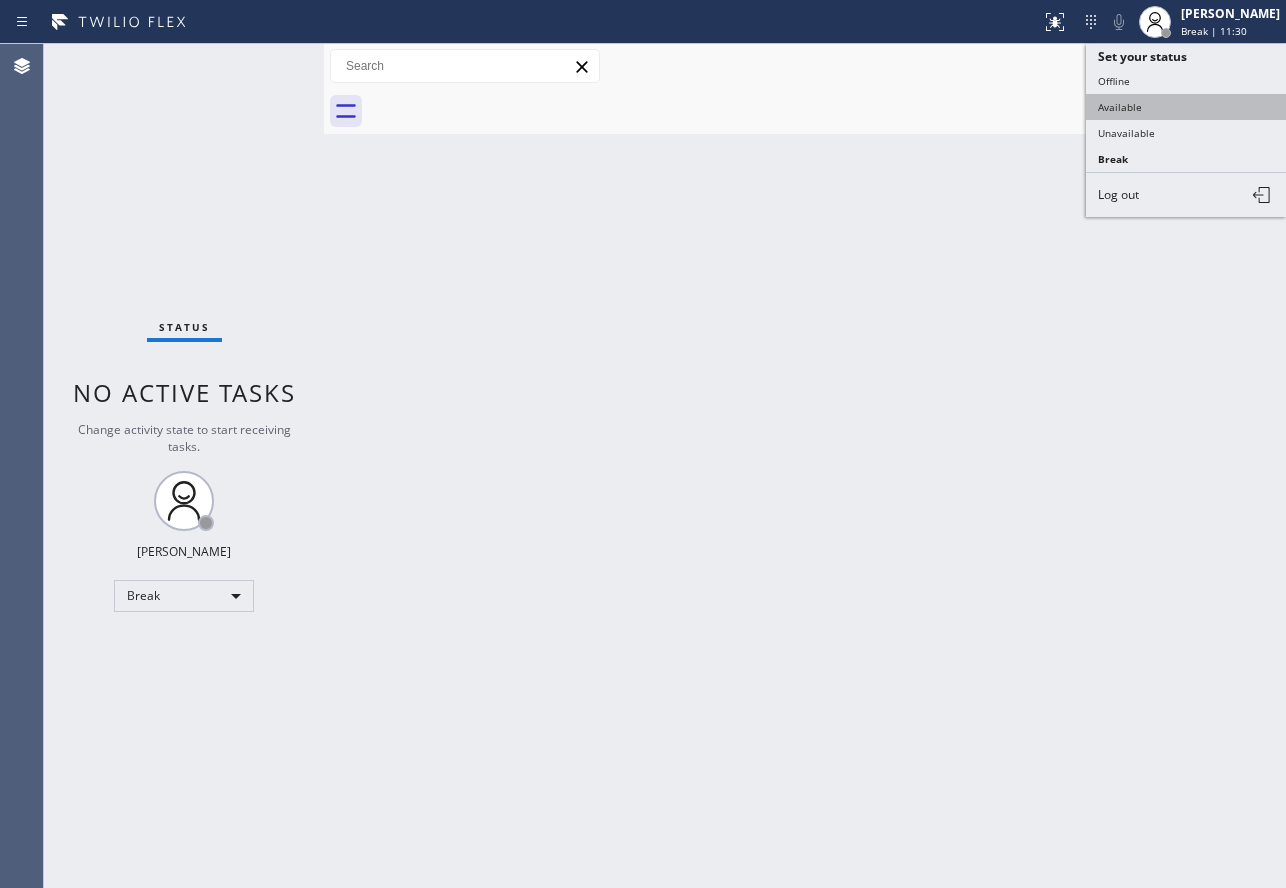 drag, startPoint x: 1143, startPoint y: 127, endPoint x: 1147, endPoint y: 112, distance: 15.524175 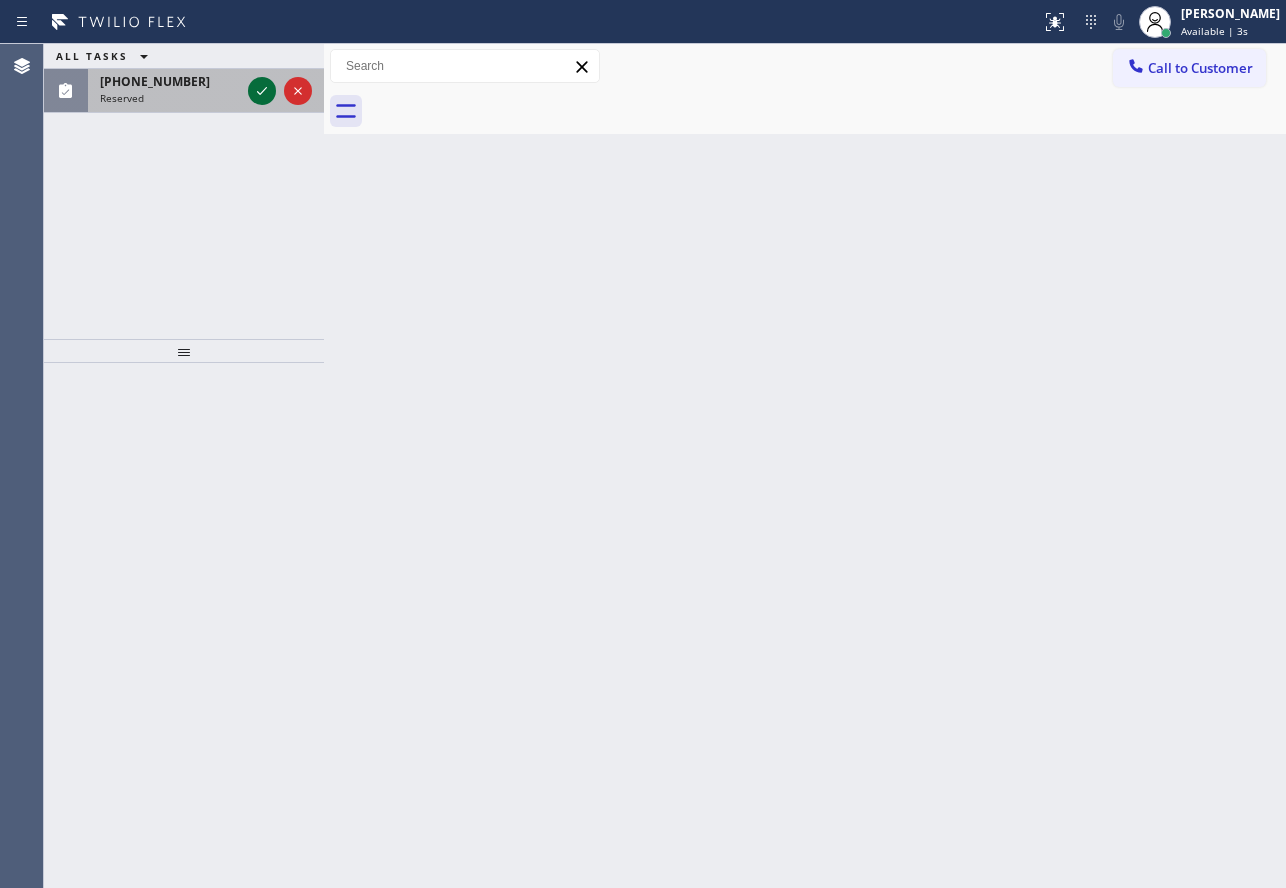 click 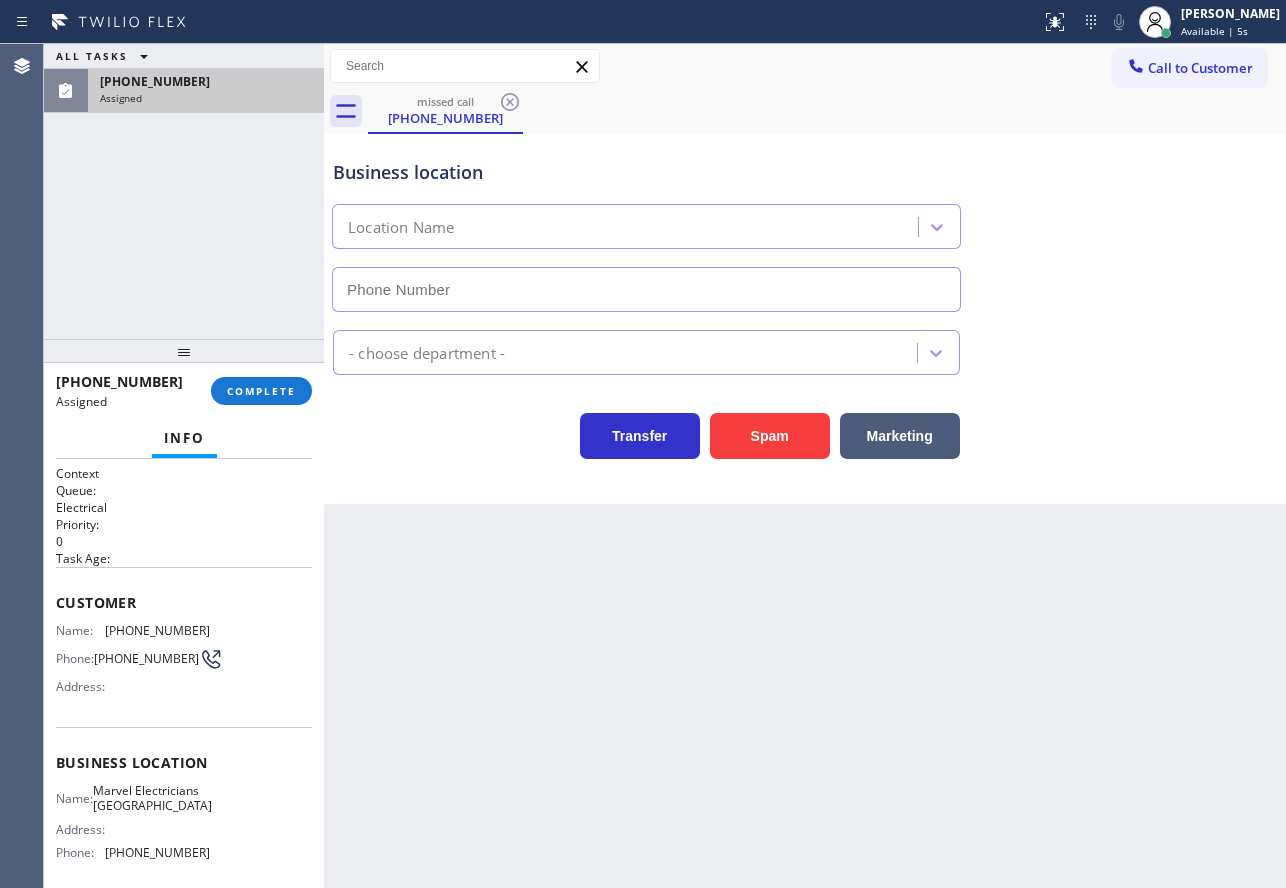 type on "[PHONE_NUMBER]" 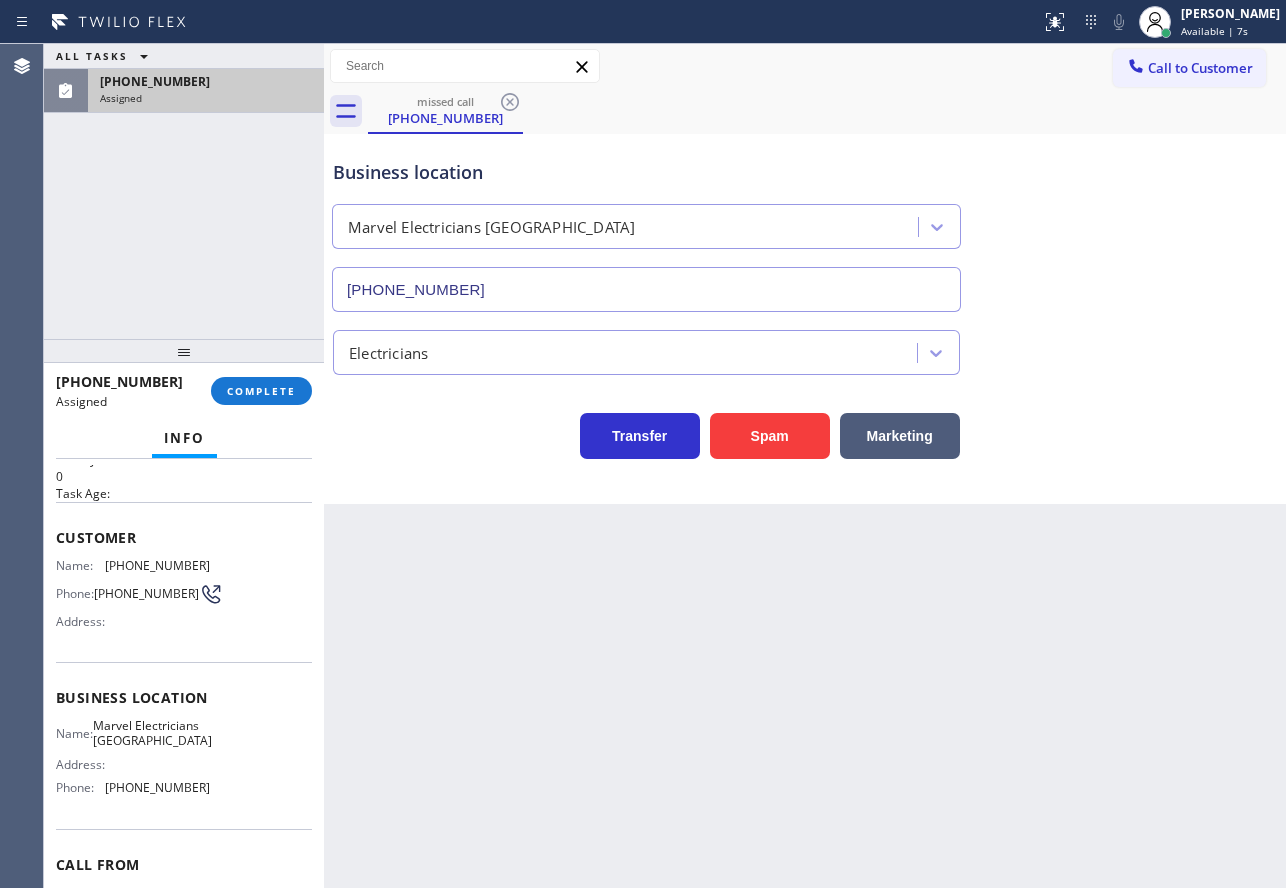 scroll, scrollTop: 100, scrollLeft: 0, axis: vertical 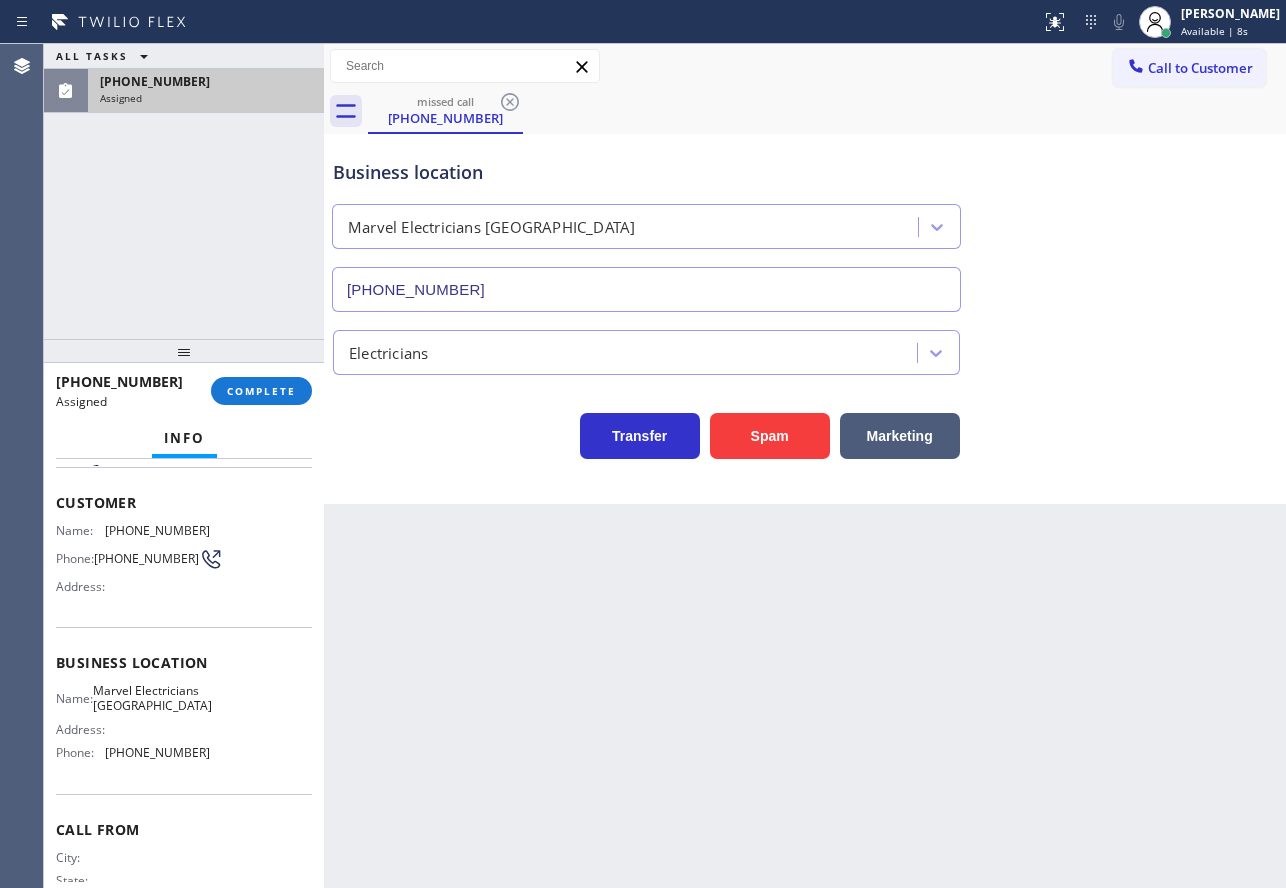 click on "Name: Marvel Electricians Pasadena Address:   Phone: [PHONE_NUMBER]" at bounding box center (184, 726) 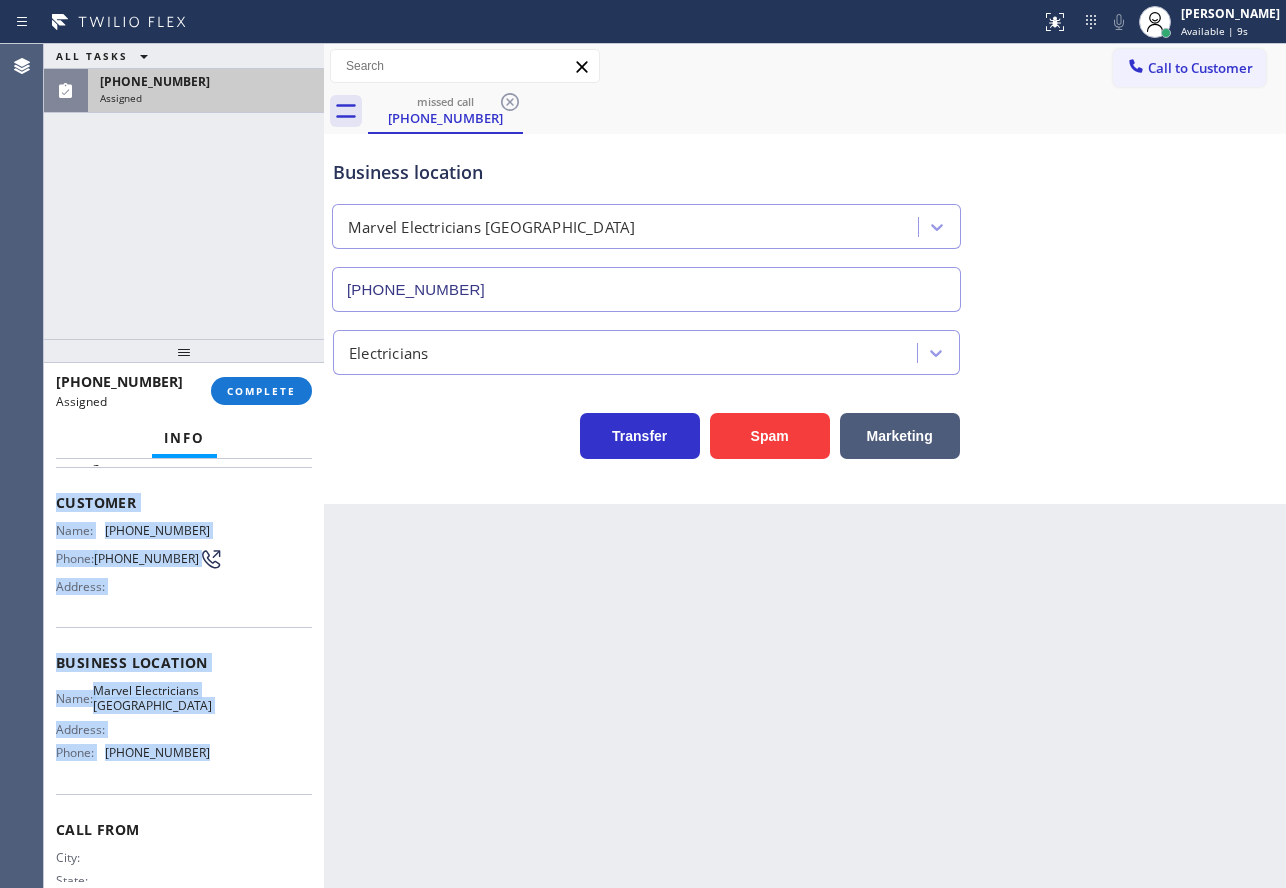 drag, startPoint x: 198, startPoint y: 781, endPoint x: 52, endPoint y: 508, distance: 309.58844 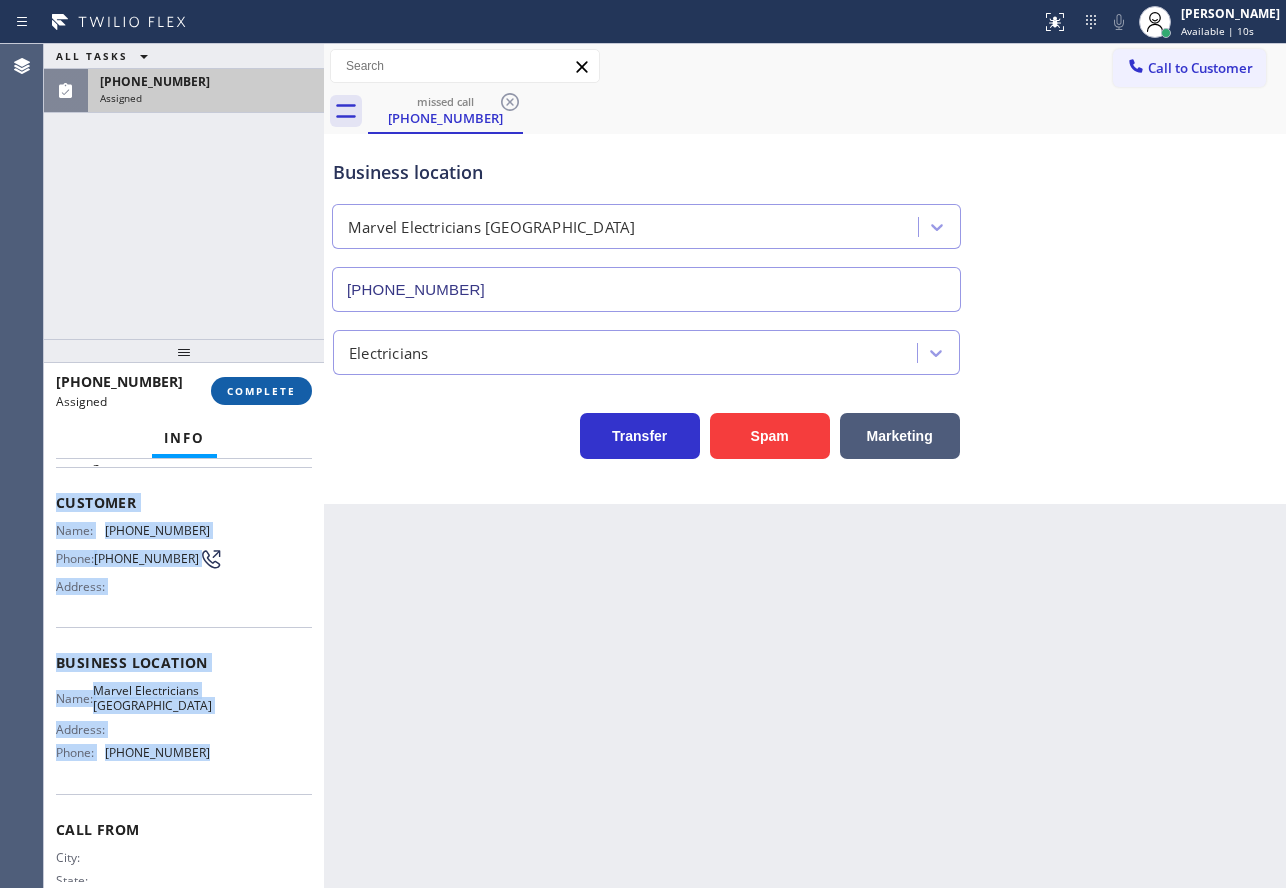 click on "COMPLETE" at bounding box center (261, 391) 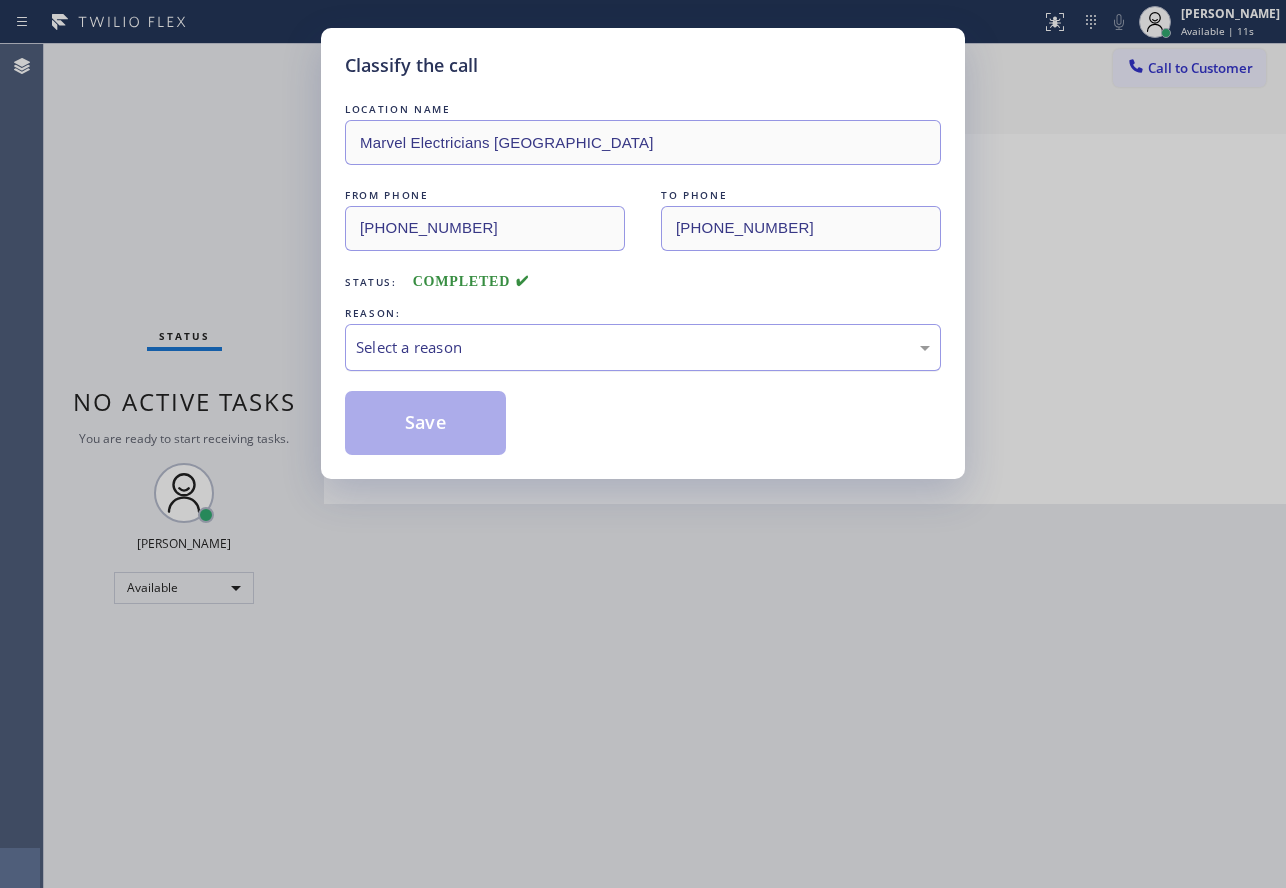 click on "Select a reason" at bounding box center [643, 347] 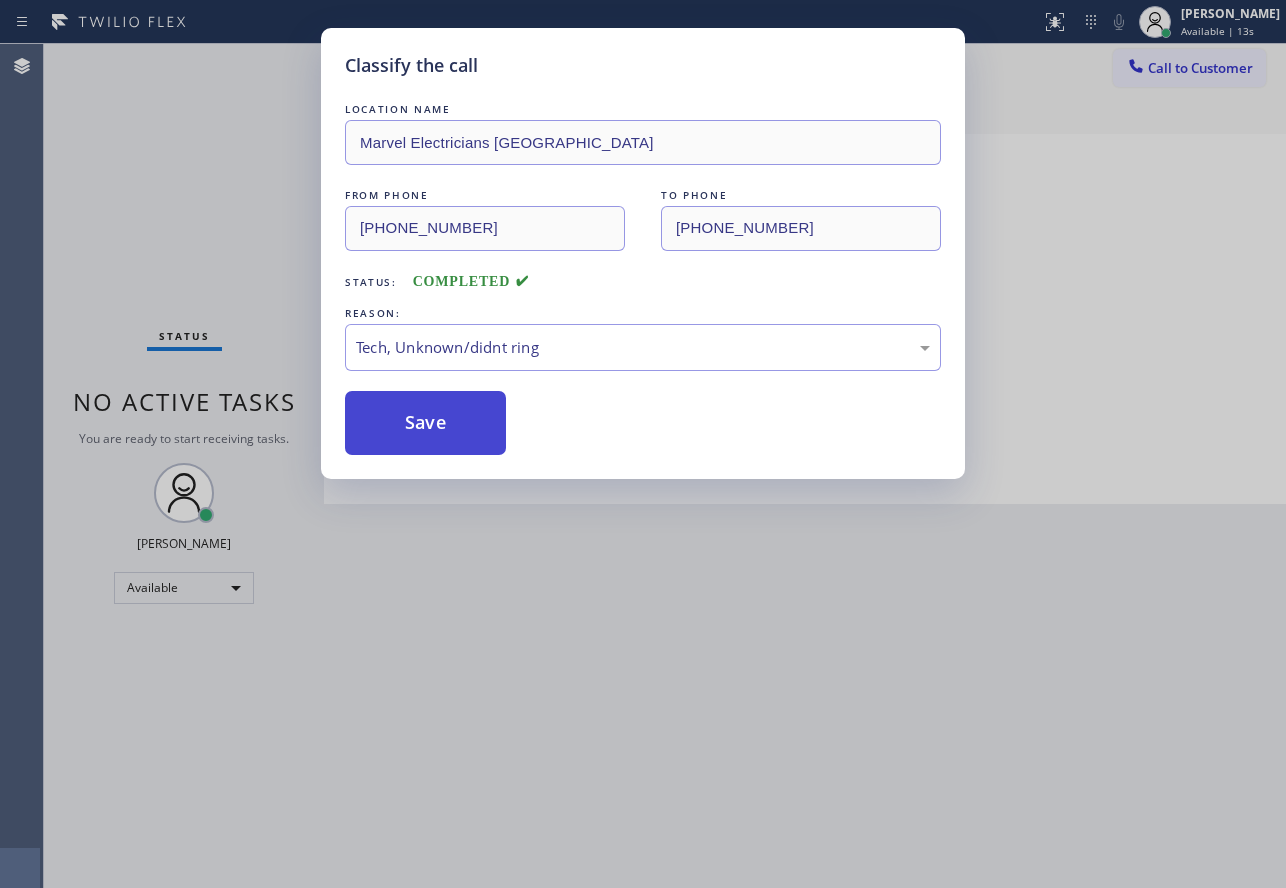 click on "Save" at bounding box center [425, 423] 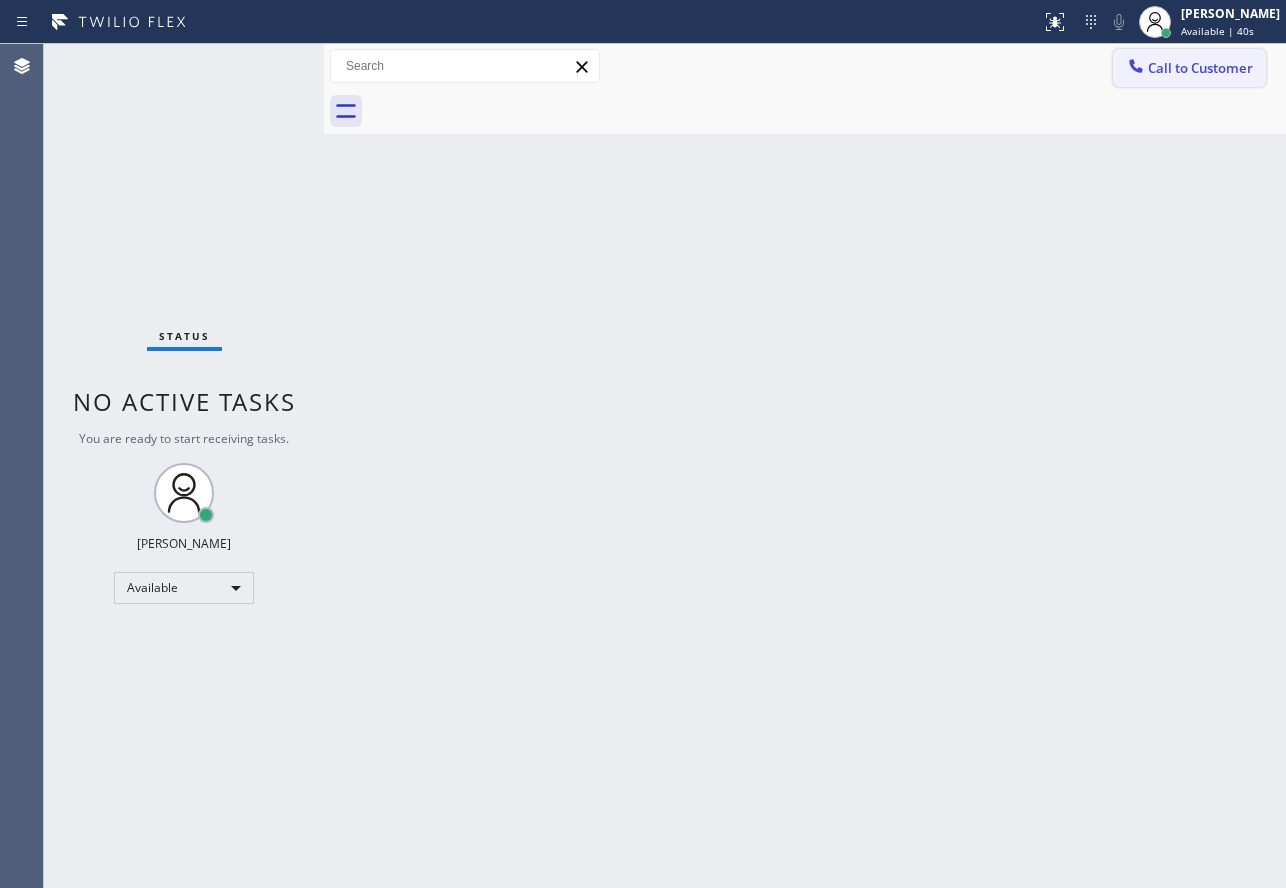 click on "Call to Customer" at bounding box center (1200, 68) 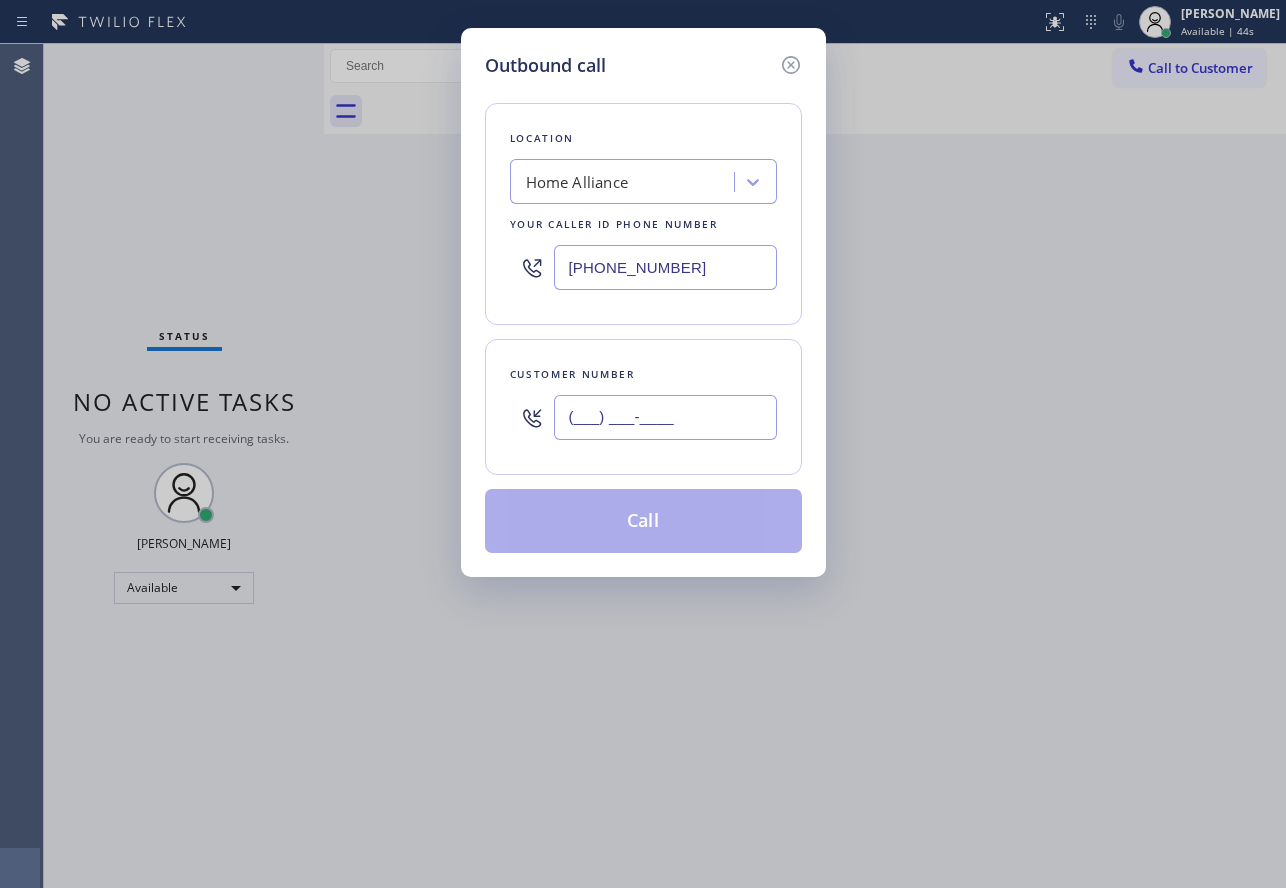 click on "(___) ___-____" at bounding box center [665, 417] 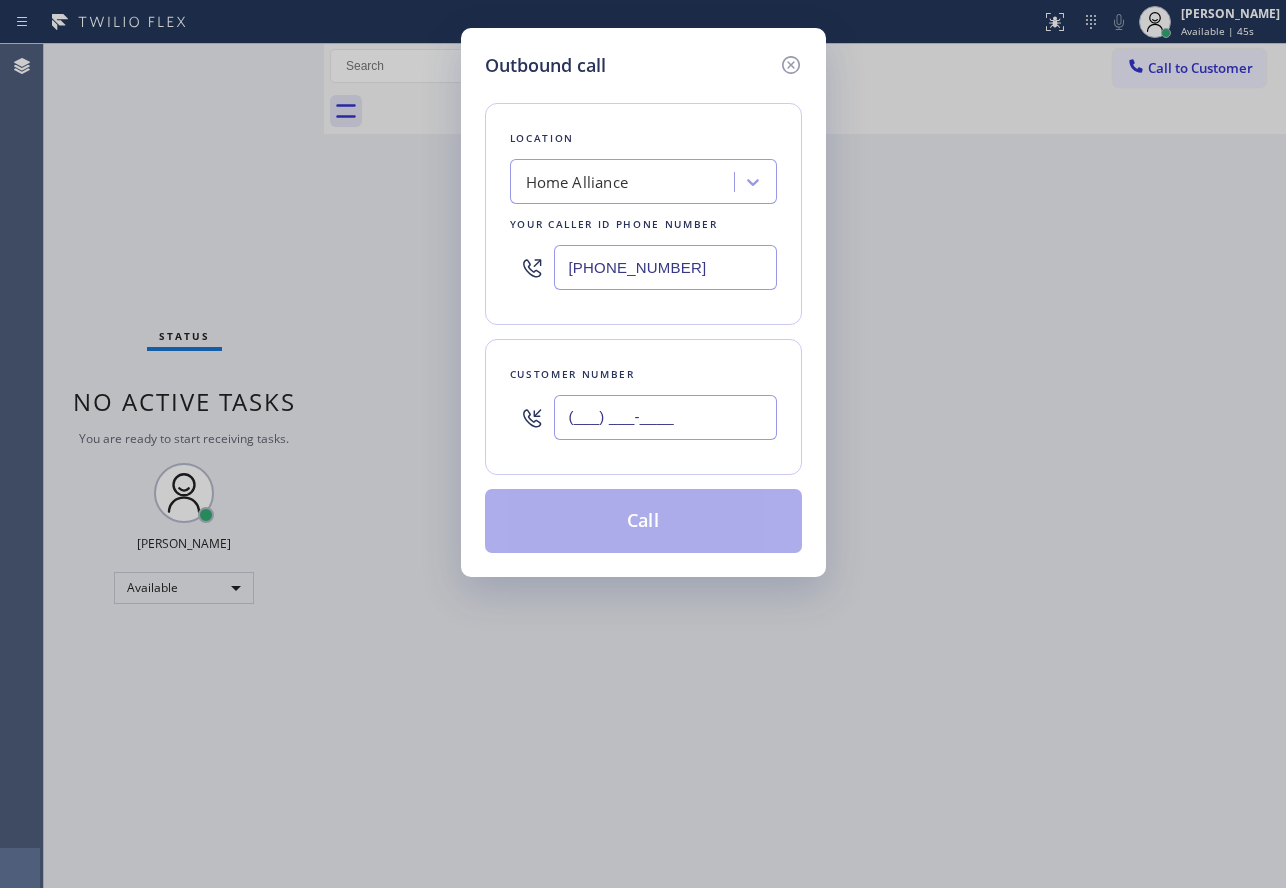 paste on "661) 941-8873" 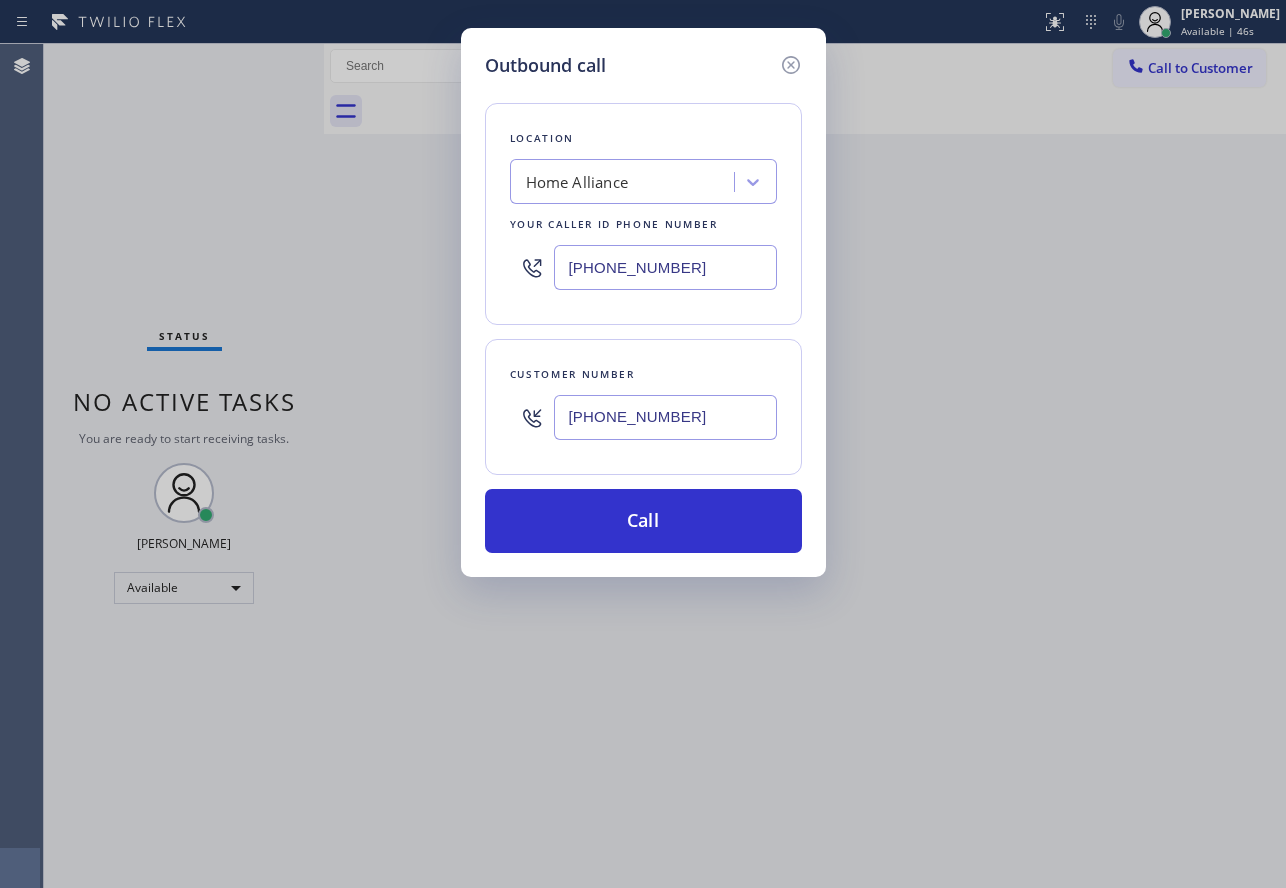 type on "[PHONE_NUMBER]" 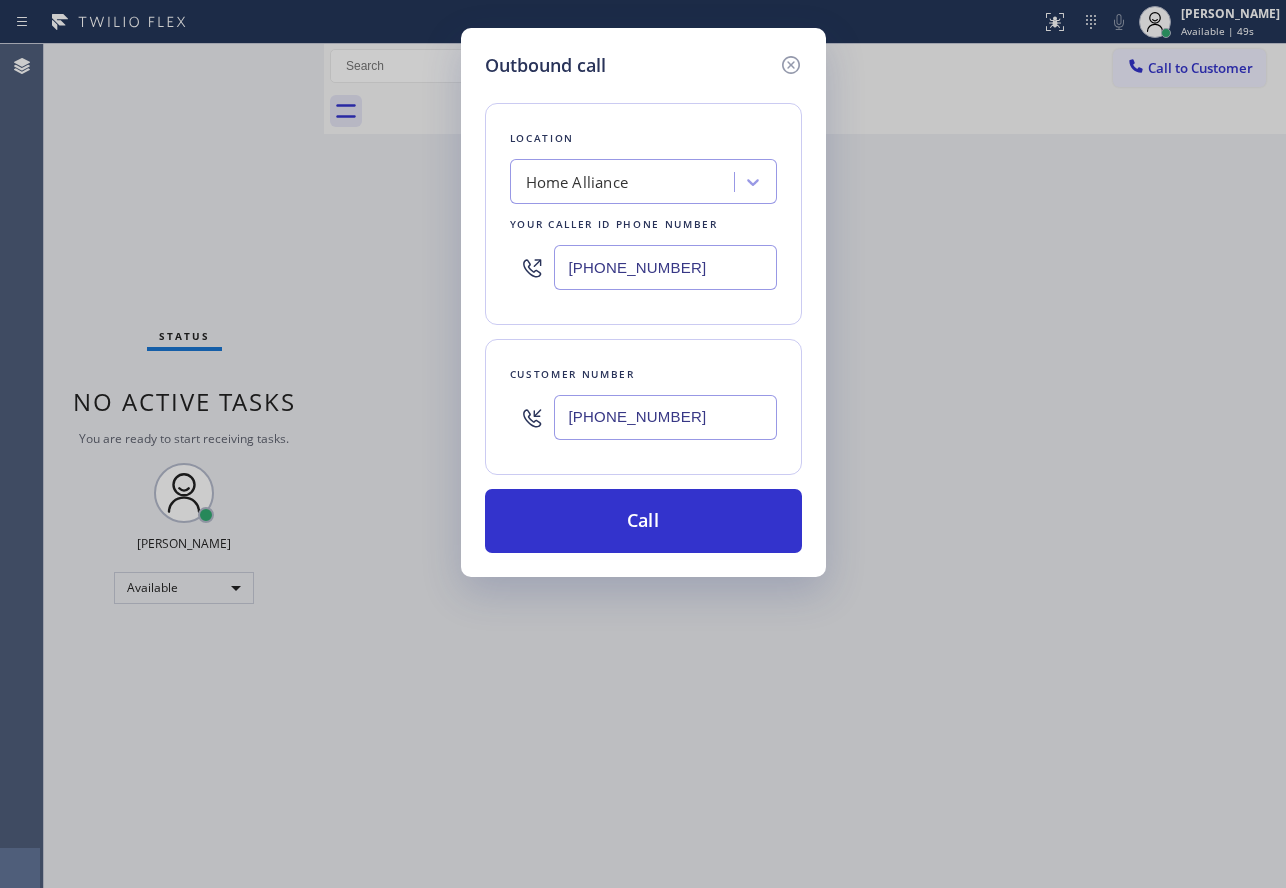 drag, startPoint x: 608, startPoint y: 314, endPoint x: 622, endPoint y: 301, distance: 19.104973 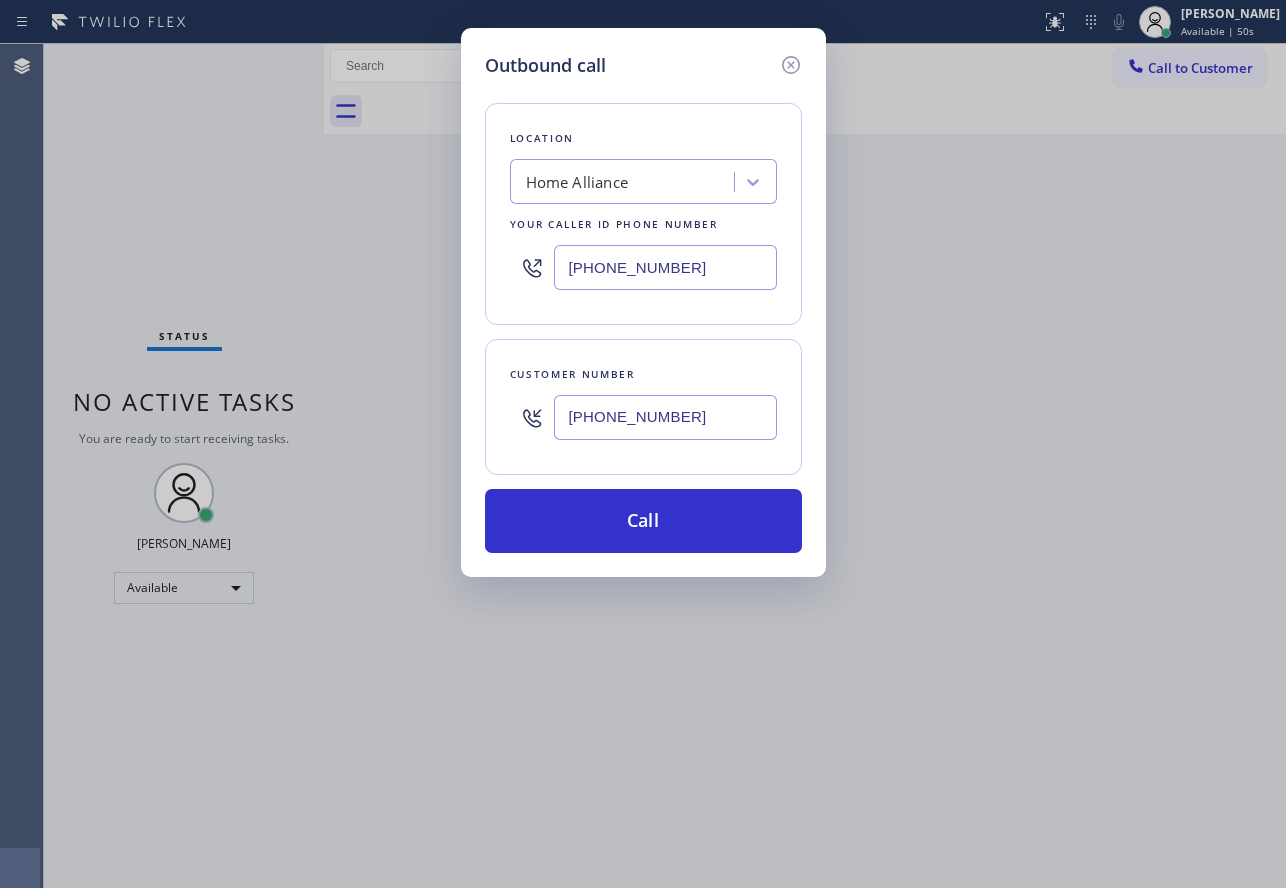 drag, startPoint x: 587, startPoint y: 270, endPoint x: 511, endPoint y: 270, distance: 76 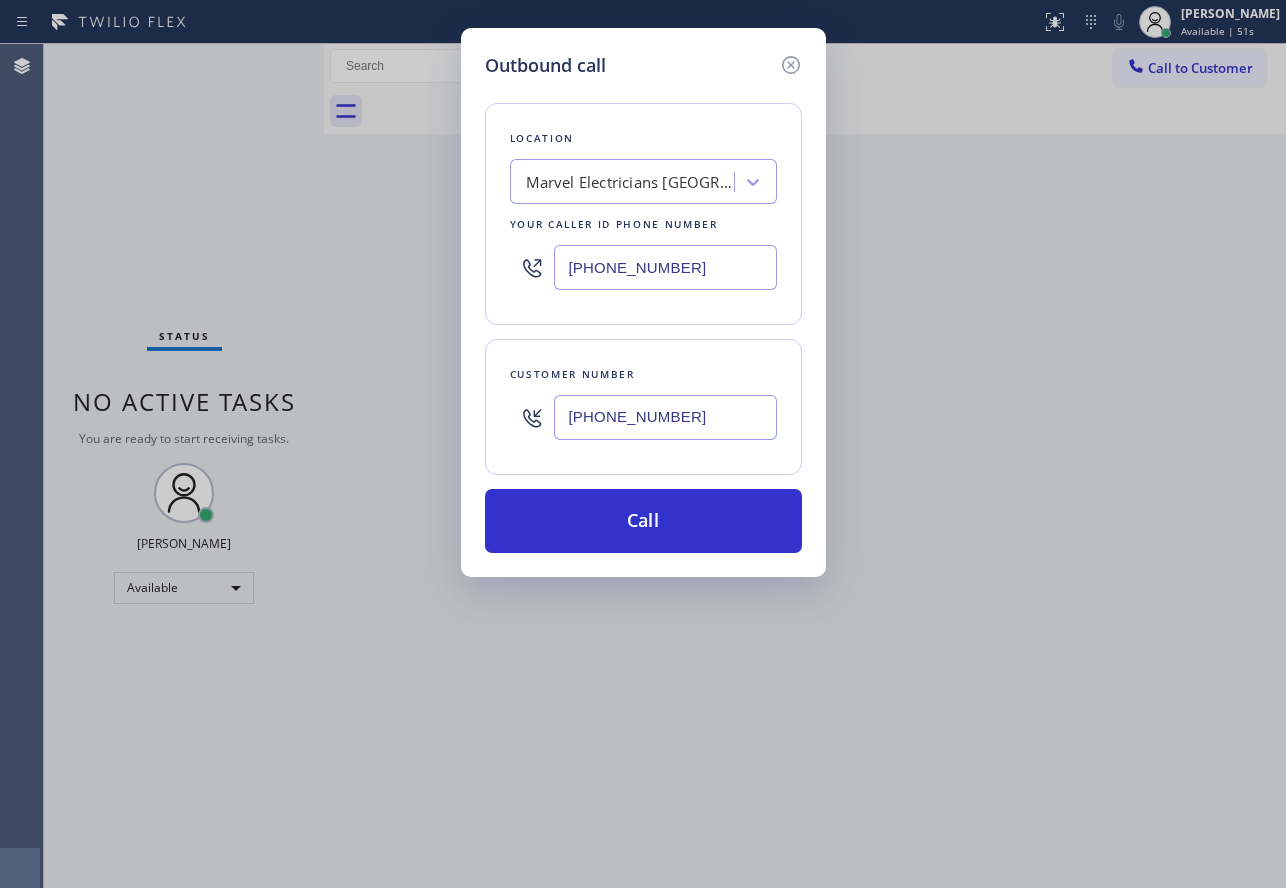 type on "[PHONE_NUMBER]" 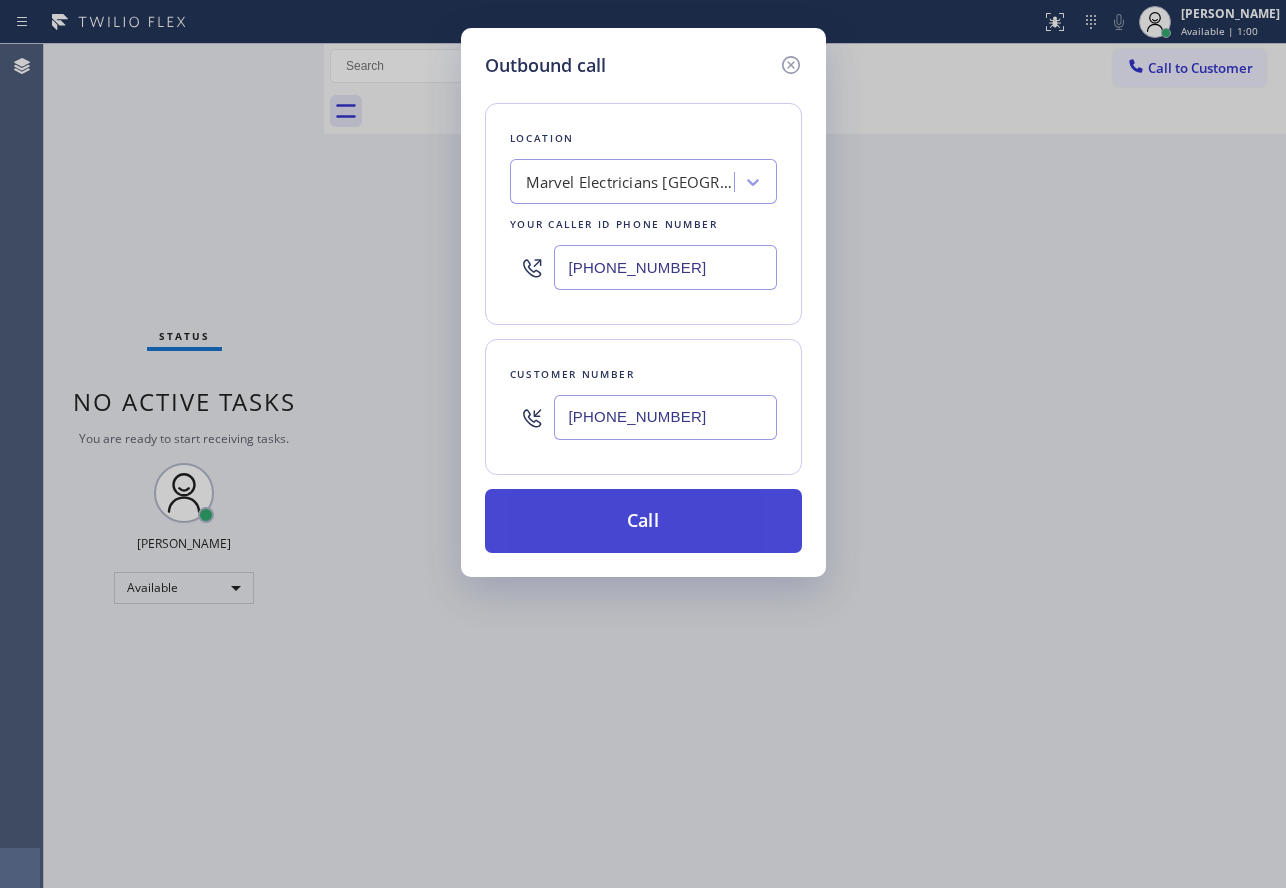 click on "Call" at bounding box center [643, 521] 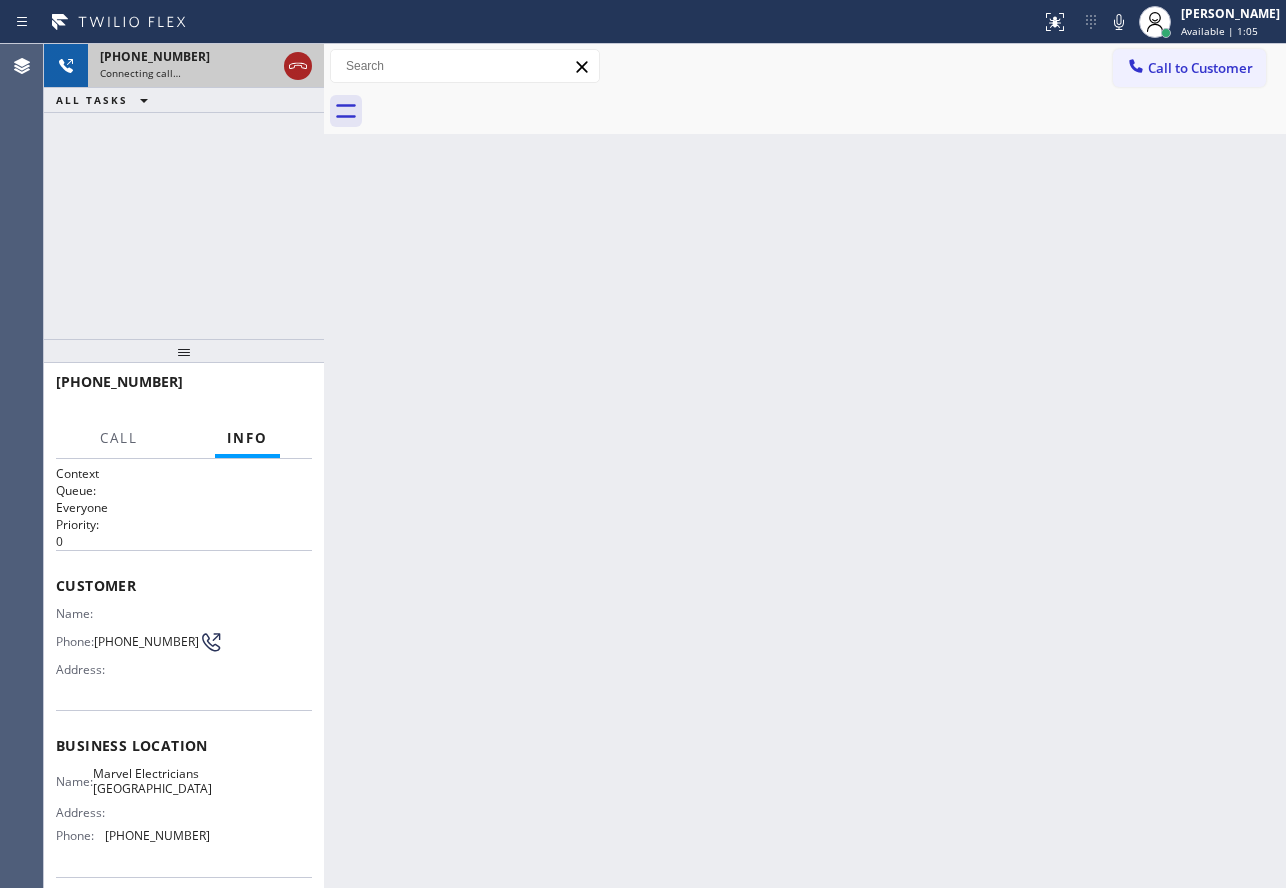 click 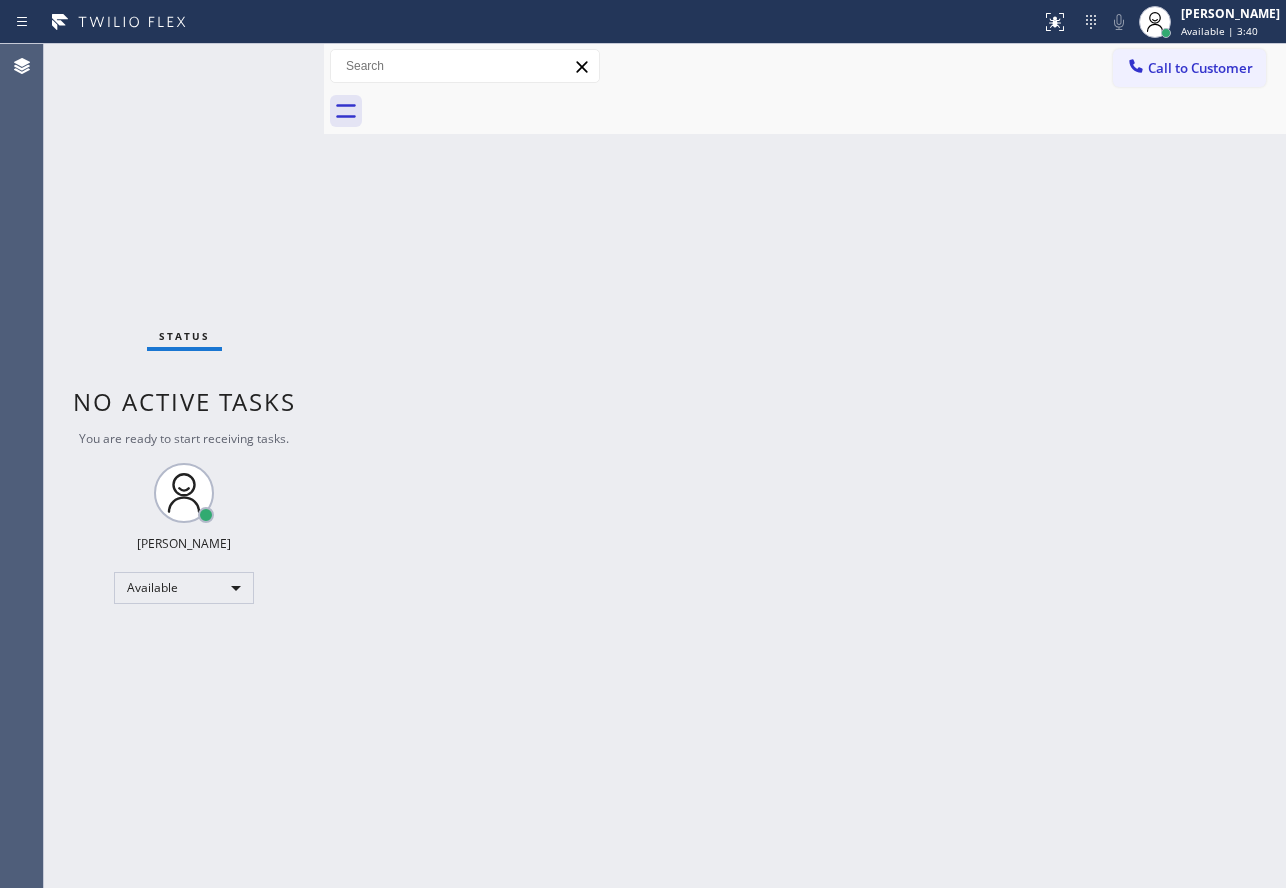 click on "Back to Dashboard Change Sender ID Customers Technicians Select a contact Outbound call Technician Search Technician Your caller id phone number Your caller id phone number Call Technician info Name   Phone none Address none Change Sender ID HVAC [PHONE_NUMBER] 5 Star Appliance [PHONE_NUMBER] Appliance Repair [PHONE_NUMBER] Plumbing [PHONE_NUMBER] Air Duct Cleaning [PHONE_NUMBER]  Electricians [PHONE_NUMBER] Cancel Change Check personal SMS Reset Change No tabs Call to Customer Outbound call Location Marvel Electricians [GEOGRAPHIC_DATA] Your caller id phone number [PHONE_NUMBER] Customer number Call Outbound call Technician Search Technician Your caller id phone number Your caller id phone number Call" at bounding box center [805, 466] 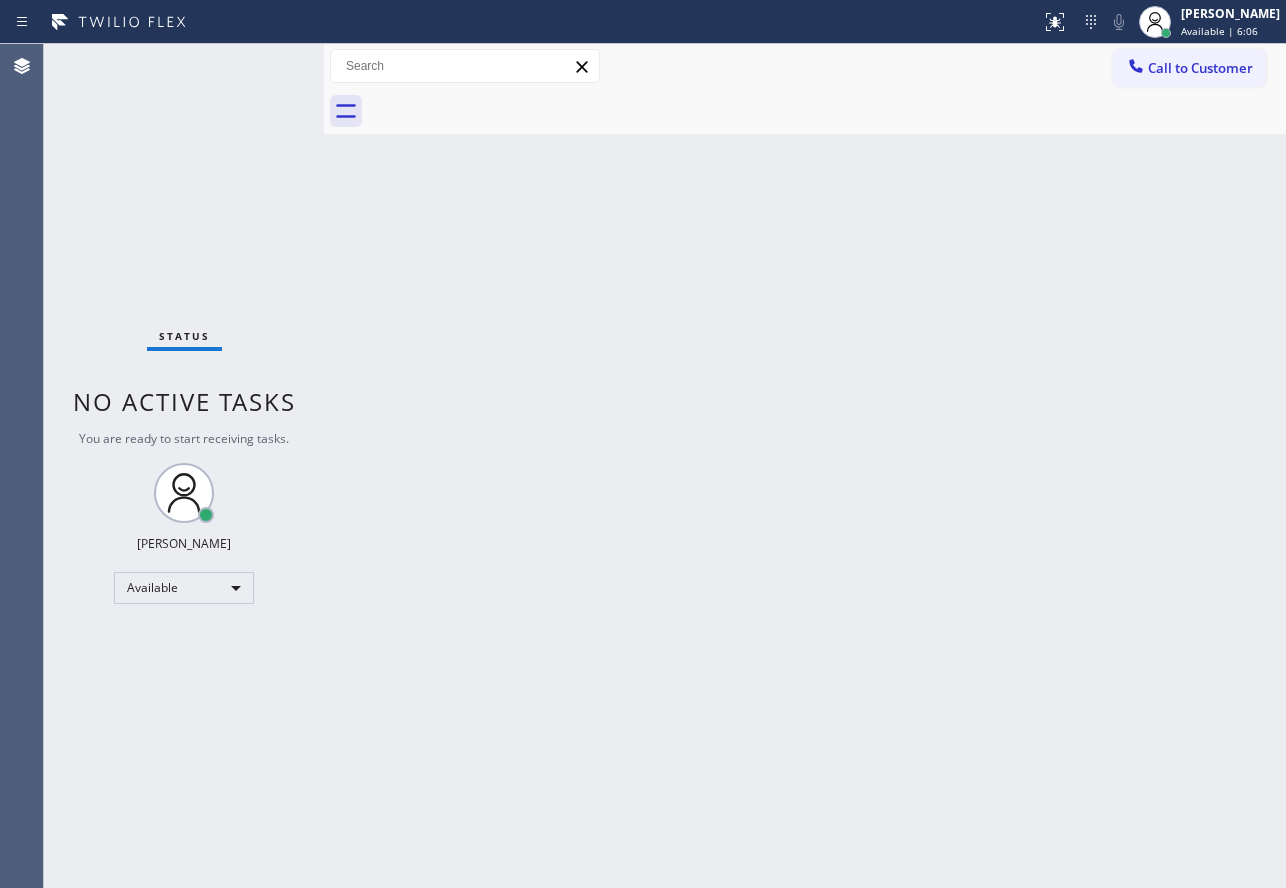 click on "Back to Dashboard Change Sender ID Customers Technicians Select a contact Outbound call Technician Search Technician Your caller id phone number Your caller id phone number Call Technician info Name   Phone none Address none Change Sender ID HVAC [PHONE_NUMBER] 5 Star Appliance [PHONE_NUMBER] Appliance Repair [PHONE_NUMBER] Plumbing [PHONE_NUMBER] Air Duct Cleaning [PHONE_NUMBER]  Electricians [PHONE_NUMBER] Cancel Change Check personal SMS Reset Change No tabs Call to Customer Outbound call Location Marvel Electricians [GEOGRAPHIC_DATA] Your caller id phone number [PHONE_NUMBER] Customer number Call Outbound call Technician Search Technician Your caller id phone number Your caller id phone number Call" at bounding box center (805, 466) 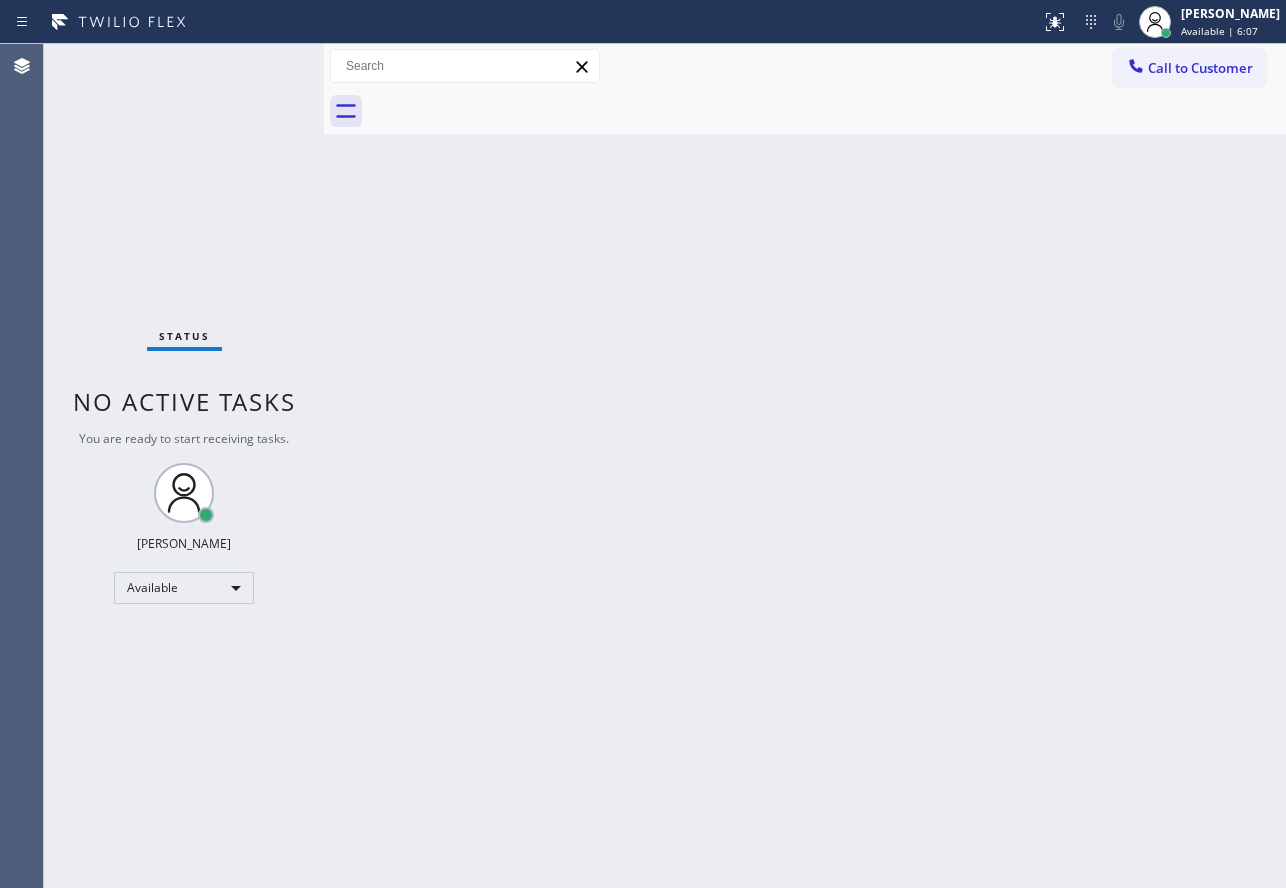 click on "Back to Dashboard Change Sender ID Customers Technicians Select a contact Outbound call Technician Search Technician Your caller id phone number Your caller id phone number Call Technician info Name   Phone none Address none Change Sender ID HVAC [PHONE_NUMBER] 5 Star Appliance [PHONE_NUMBER] Appliance Repair [PHONE_NUMBER] Plumbing [PHONE_NUMBER] Air Duct Cleaning [PHONE_NUMBER]  Electricians [PHONE_NUMBER] Cancel Change Check personal SMS Reset Change No tabs Call to Customer Outbound call Location Marvel Electricians [GEOGRAPHIC_DATA] Your caller id phone number [PHONE_NUMBER] Customer number Call Outbound call Technician Search Technician Your caller id phone number Your caller id phone number Call" at bounding box center (805, 466) 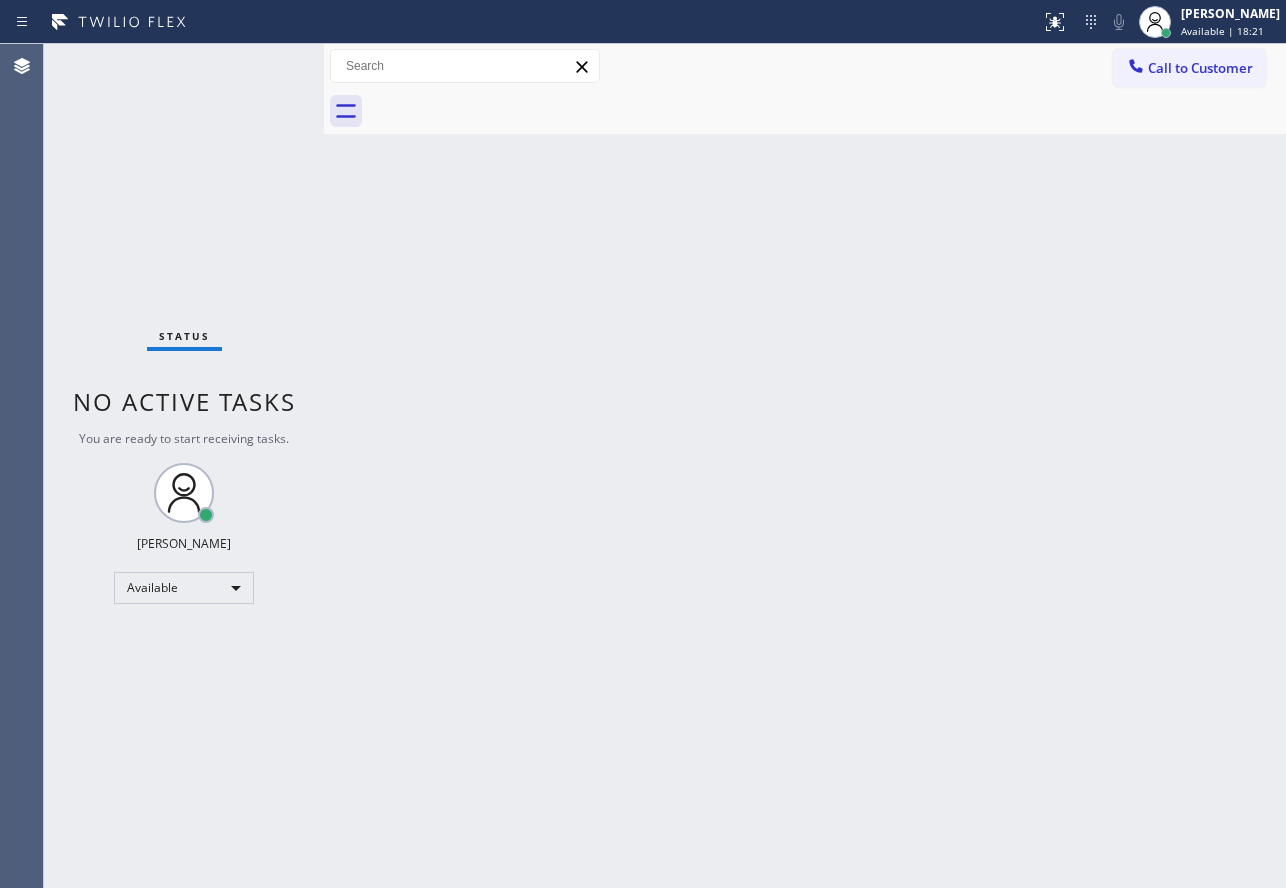 click on "Back to Dashboard Change Sender ID Customers Technicians Select a contact Outbound call Technician Search Technician Your caller id phone number Your caller id phone number Call Technician info Name   Phone none Address none Change Sender ID HVAC [PHONE_NUMBER] 5 Star Appliance [PHONE_NUMBER] Appliance Repair [PHONE_NUMBER] Plumbing [PHONE_NUMBER] Air Duct Cleaning [PHONE_NUMBER]  Electricians [PHONE_NUMBER] Cancel Change Check personal SMS Reset Change No tabs Call to Customer Outbound call Location Marvel Electricians [GEOGRAPHIC_DATA] Your caller id phone number [PHONE_NUMBER] Customer number Call Outbound call Technician Search Technician Your caller id phone number Your caller id phone number Call" at bounding box center (805, 466) 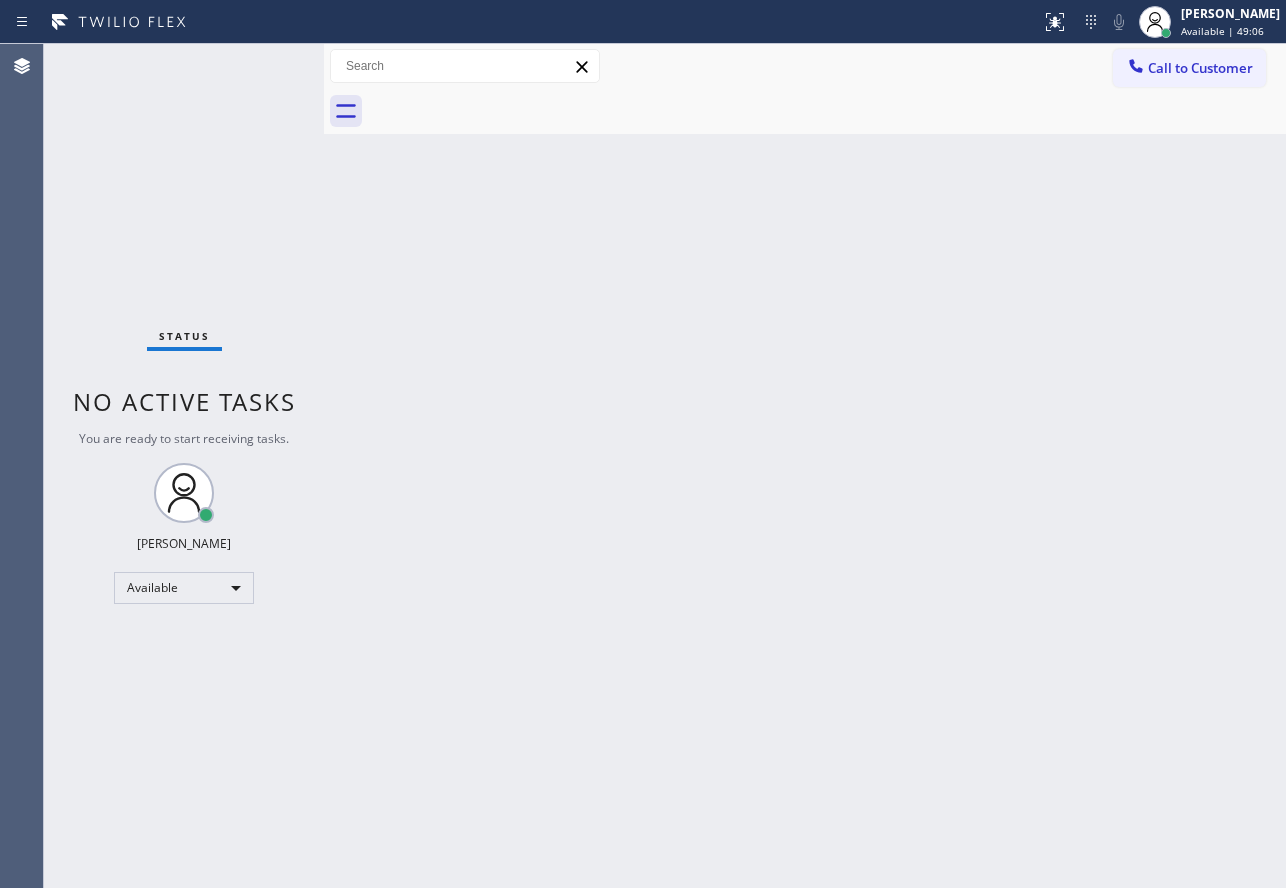 click on "Back to Dashboard Change Sender ID Customers Technicians Select a contact Outbound call Technician Search Technician Your caller id phone number Your caller id phone number Call Technician info Name   Phone none Address none Change Sender ID HVAC [PHONE_NUMBER] 5 Star Appliance [PHONE_NUMBER] Appliance Repair [PHONE_NUMBER] Plumbing [PHONE_NUMBER] Air Duct Cleaning [PHONE_NUMBER]  Electricians [PHONE_NUMBER] Cancel Change Check personal SMS Reset Change No tabs Call to Customer Outbound call Location Marvel Electricians [GEOGRAPHIC_DATA] Your caller id phone number [PHONE_NUMBER] Customer number Call Outbound call Technician Search Technician Your caller id phone number Your caller id phone number Call" at bounding box center [805, 466] 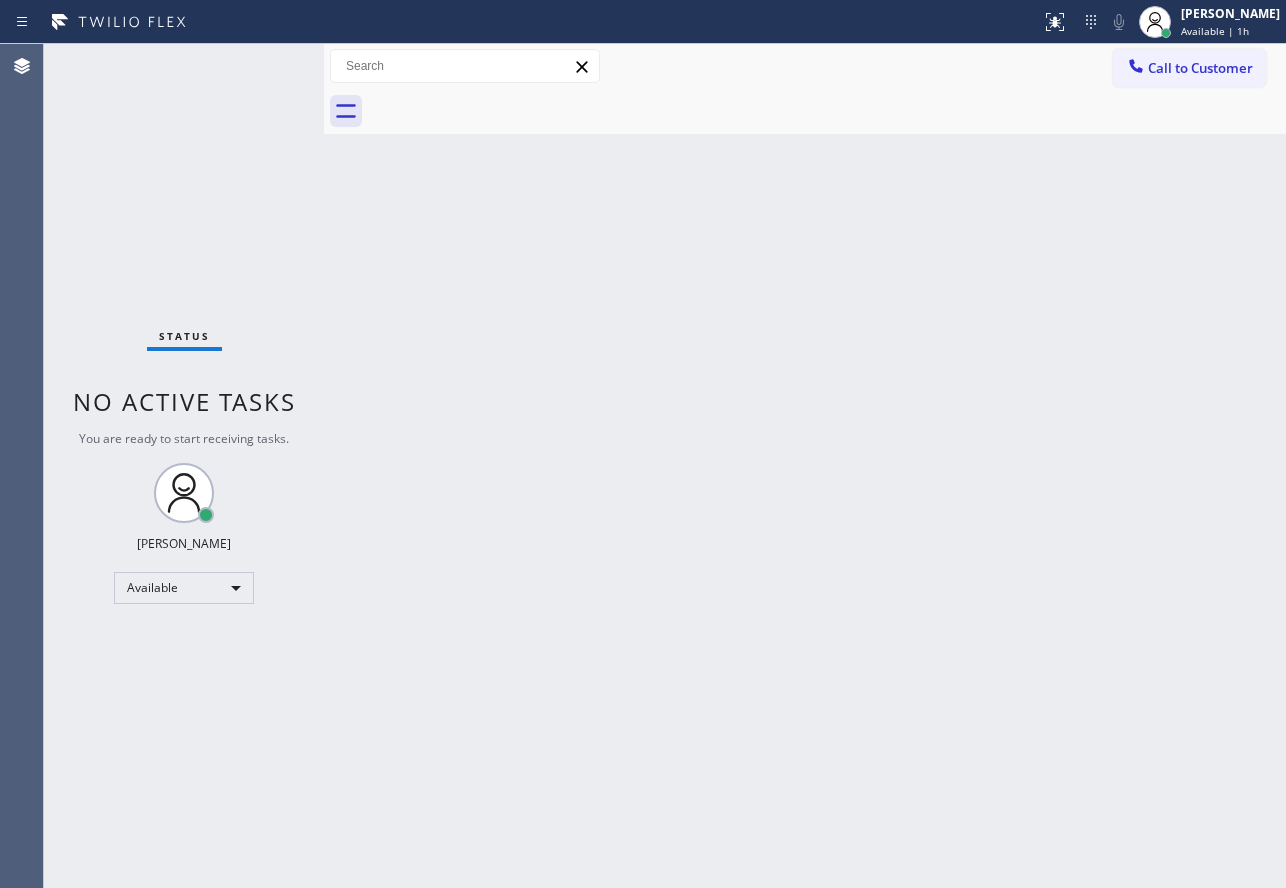 click on "Back to Dashboard Change Sender ID Customers Technicians Select a contact Outbound call Technician Search Technician Your caller id phone number Your caller id phone number Call Technician info Name   Phone none Address none Change Sender ID HVAC [PHONE_NUMBER] 5 Star Appliance [PHONE_NUMBER] Appliance Repair [PHONE_NUMBER] Plumbing [PHONE_NUMBER] Air Duct Cleaning [PHONE_NUMBER]  Electricians [PHONE_NUMBER] Cancel Change Check personal SMS Reset Change No tabs Call to Customer Outbound call Location Marvel Electricians [GEOGRAPHIC_DATA] Your caller id phone number [PHONE_NUMBER] Customer number Call Outbound call Technician Search Technician Your caller id phone number Your caller id phone number Call" at bounding box center [805, 466] 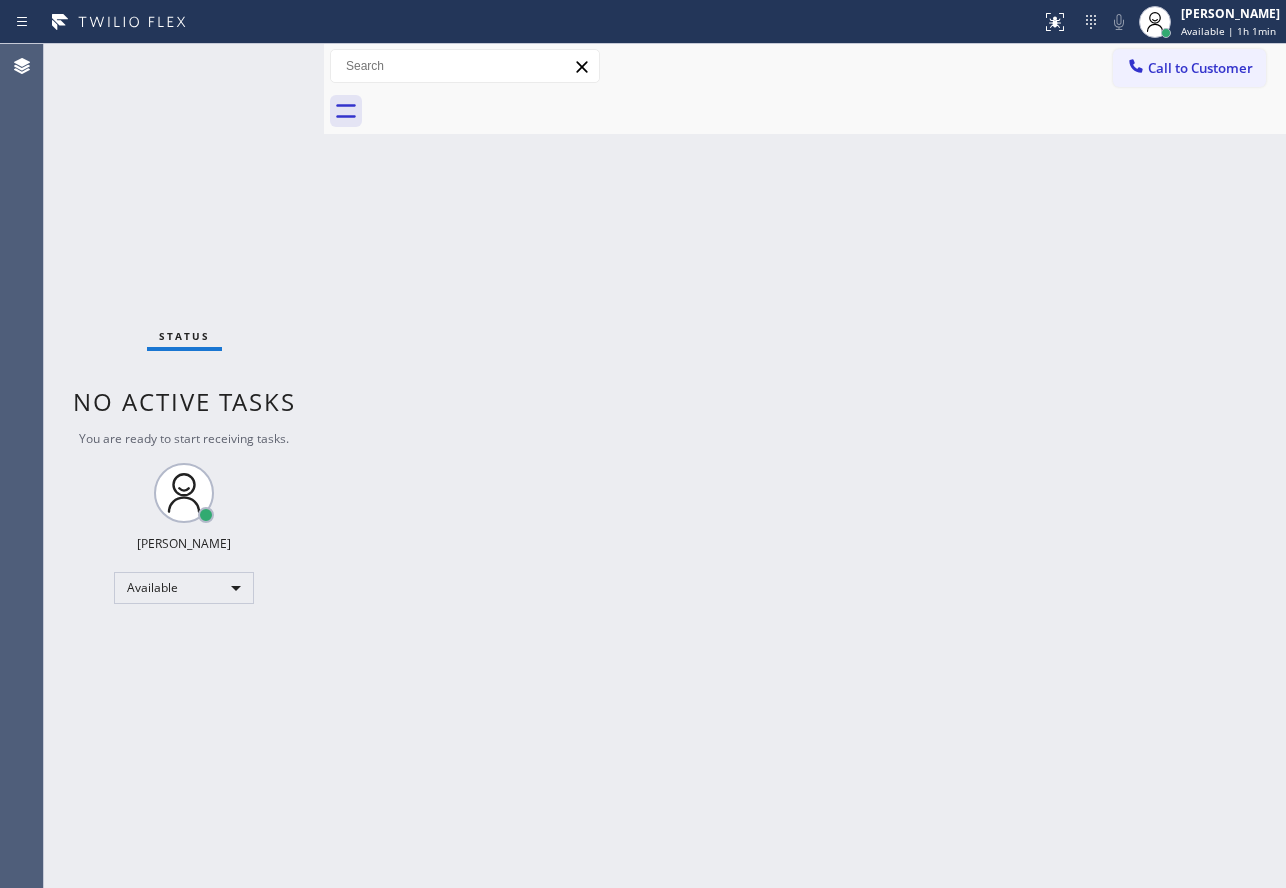 click on "Back to Dashboard Change Sender ID Customers Technicians Select a contact Outbound call Technician Search Technician Your caller id phone number Your caller id phone number Call Technician info Name   Phone none Address none Change Sender ID HVAC [PHONE_NUMBER] 5 Star Appliance [PHONE_NUMBER] Appliance Repair [PHONE_NUMBER] Plumbing [PHONE_NUMBER] Air Duct Cleaning [PHONE_NUMBER]  Electricians [PHONE_NUMBER] Cancel Change Check personal SMS Reset Change No tabs Call to Customer Outbound call Location Marvel Electricians [GEOGRAPHIC_DATA] Your caller id phone number [PHONE_NUMBER] Customer number Call Outbound call Technician Search Technician Your caller id phone number Your caller id phone number Call" at bounding box center [805, 466] 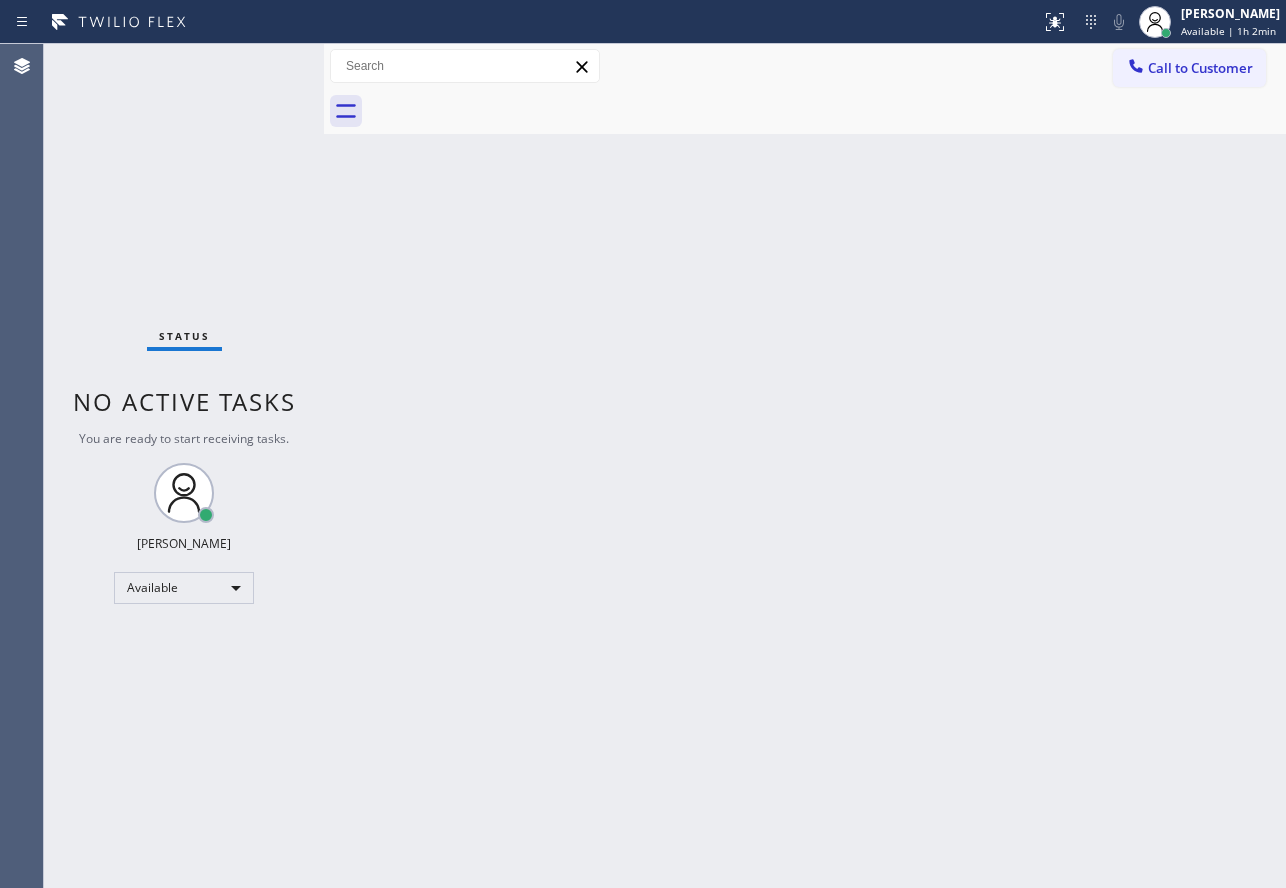 click on "Back to Dashboard Change Sender ID Customers Technicians Select a contact Outbound call Technician Search Technician Your caller id phone number Your caller id phone number Call Technician info Name   Phone none Address none Change Sender ID HVAC [PHONE_NUMBER] 5 Star Appliance [PHONE_NUMBER] Appliance Repair [PHONE_NUMBER] Plumbing [PHONE_NUMBER] Air Duct Cleaning [PHONE_NUMBER]  Electricians [PHONE_NUMBER] Cancel Change Check personal SMS Reset Change No tabs Call to Customer Outbound call Location Marvel Electricians [GEOGRAPHIC_DATA] Your caller id phone number [PHONE_NUMBER] Customer number Call Outbound call Technician Search Technician Your caller id phone number Your caller id phone number Call" at bounding box center [805, 466] 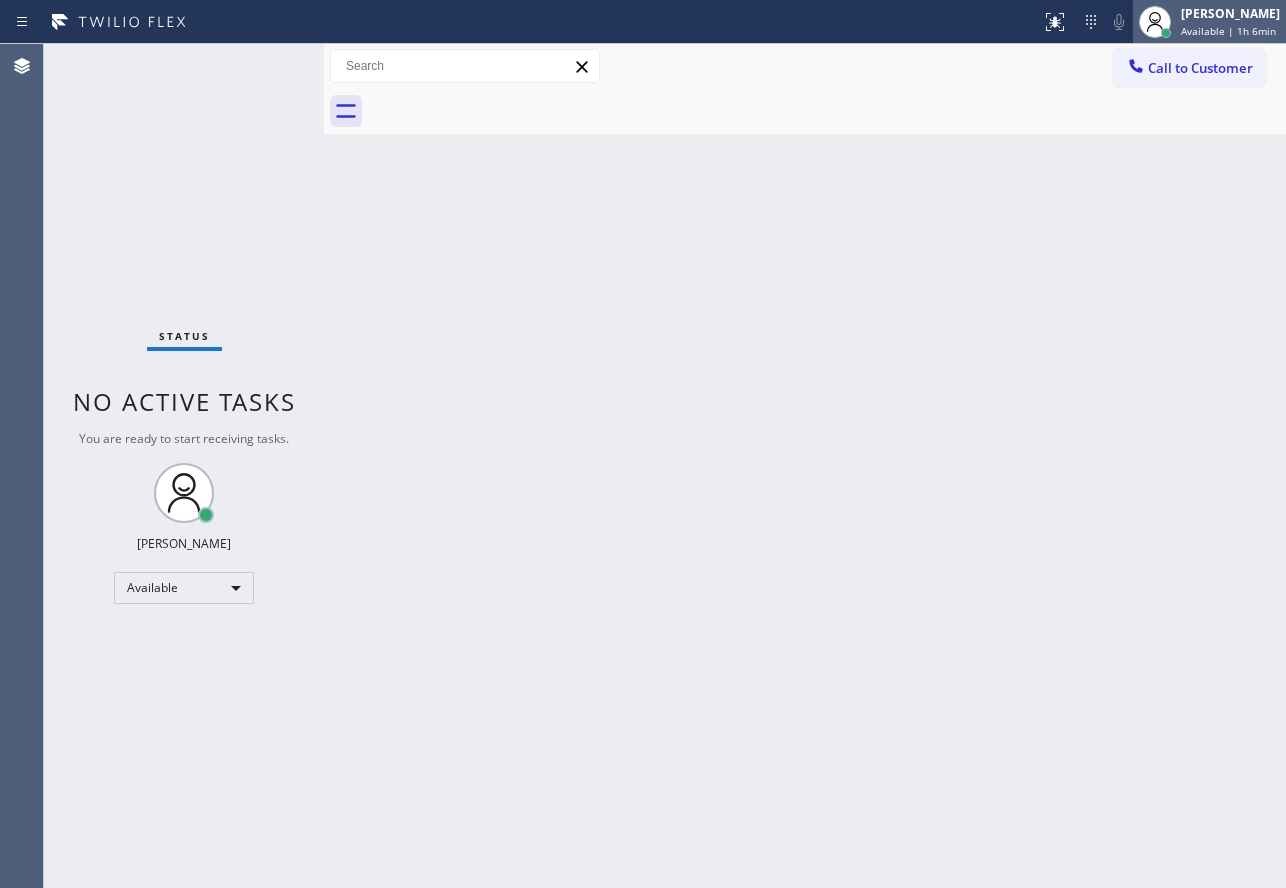 click on "Available | 1h 6min" at bounding box center [1228, 31] 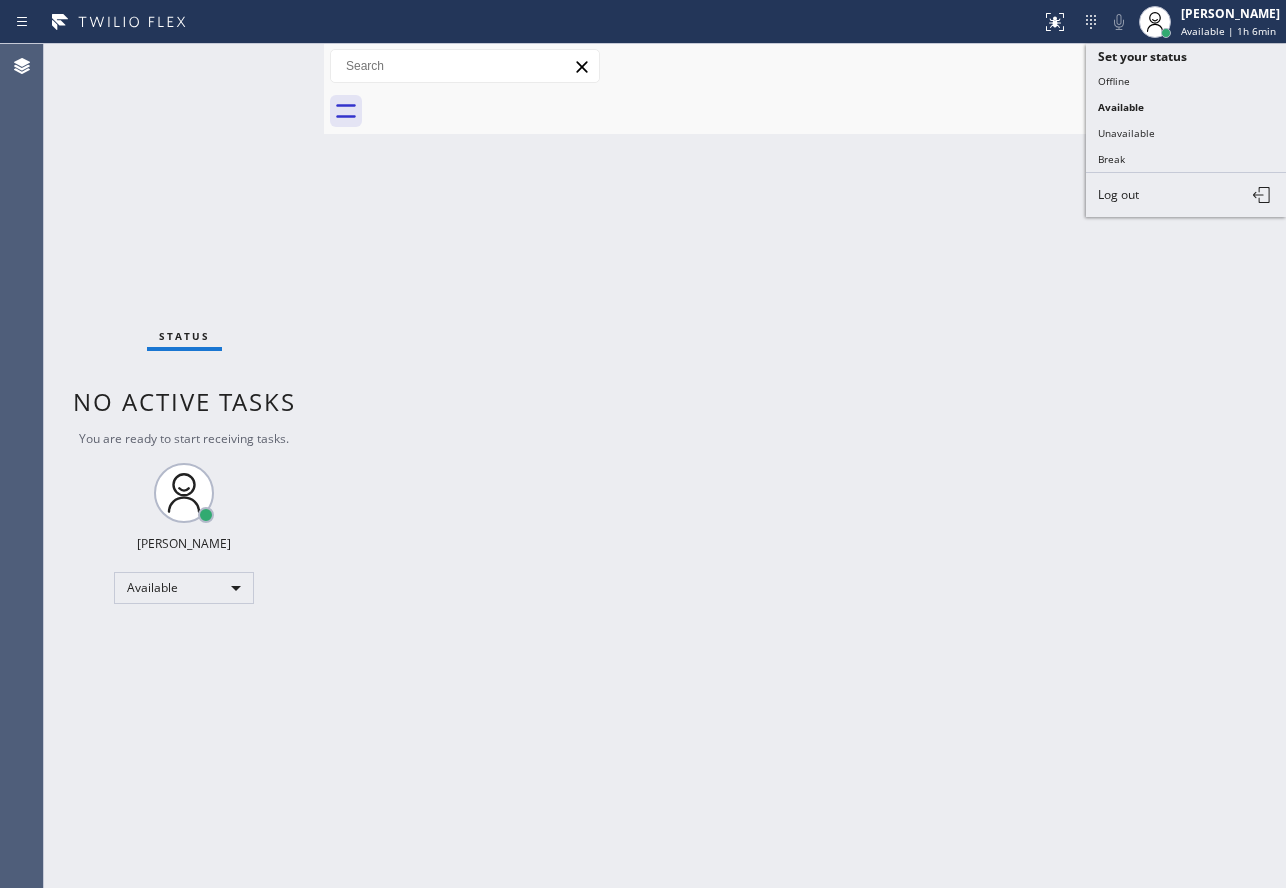 drag, startPoint x: 1128, startPoint y: 85, endPoint x: 1151, endPoint y: 78, distance: 24.04163 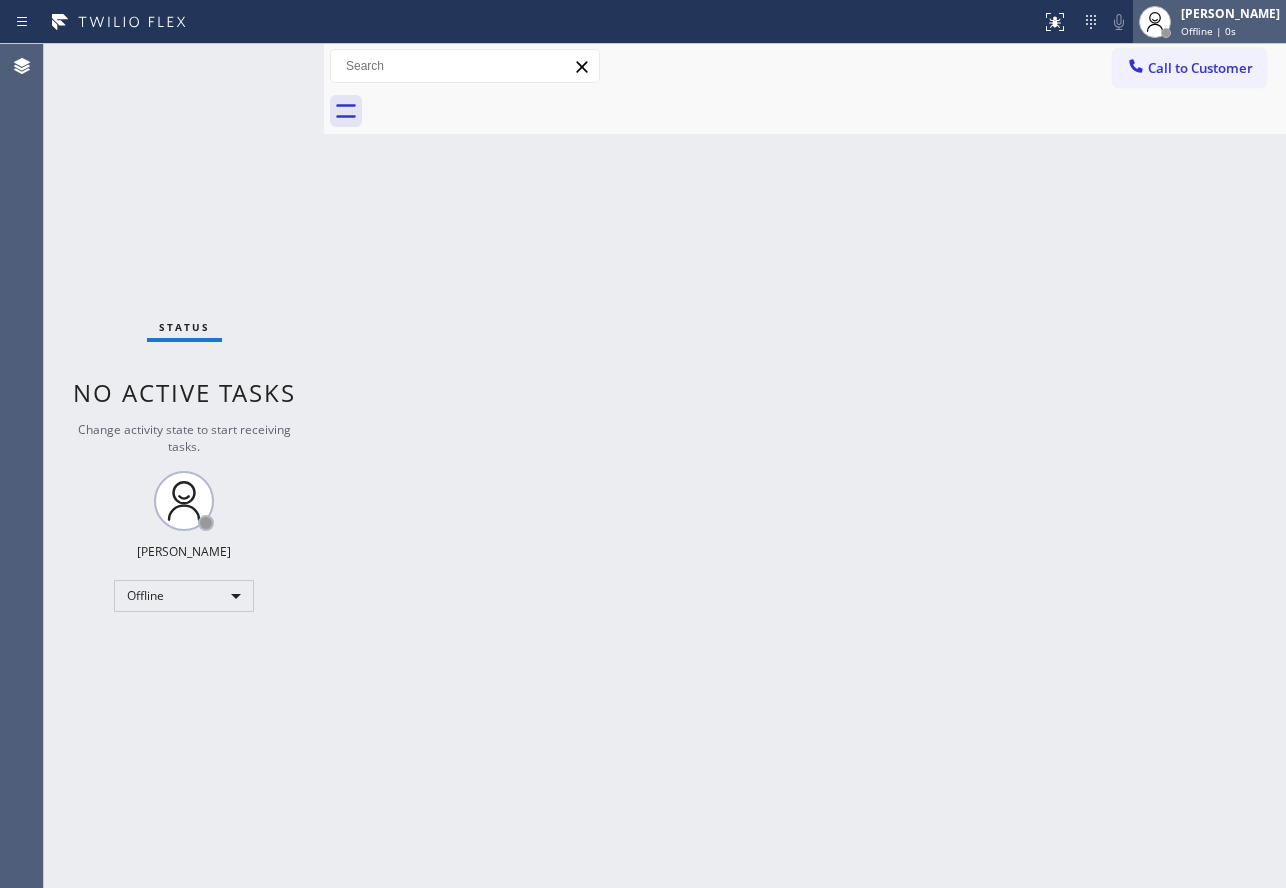 click on "Offline | 0s" at bounding box center [1208, 31] 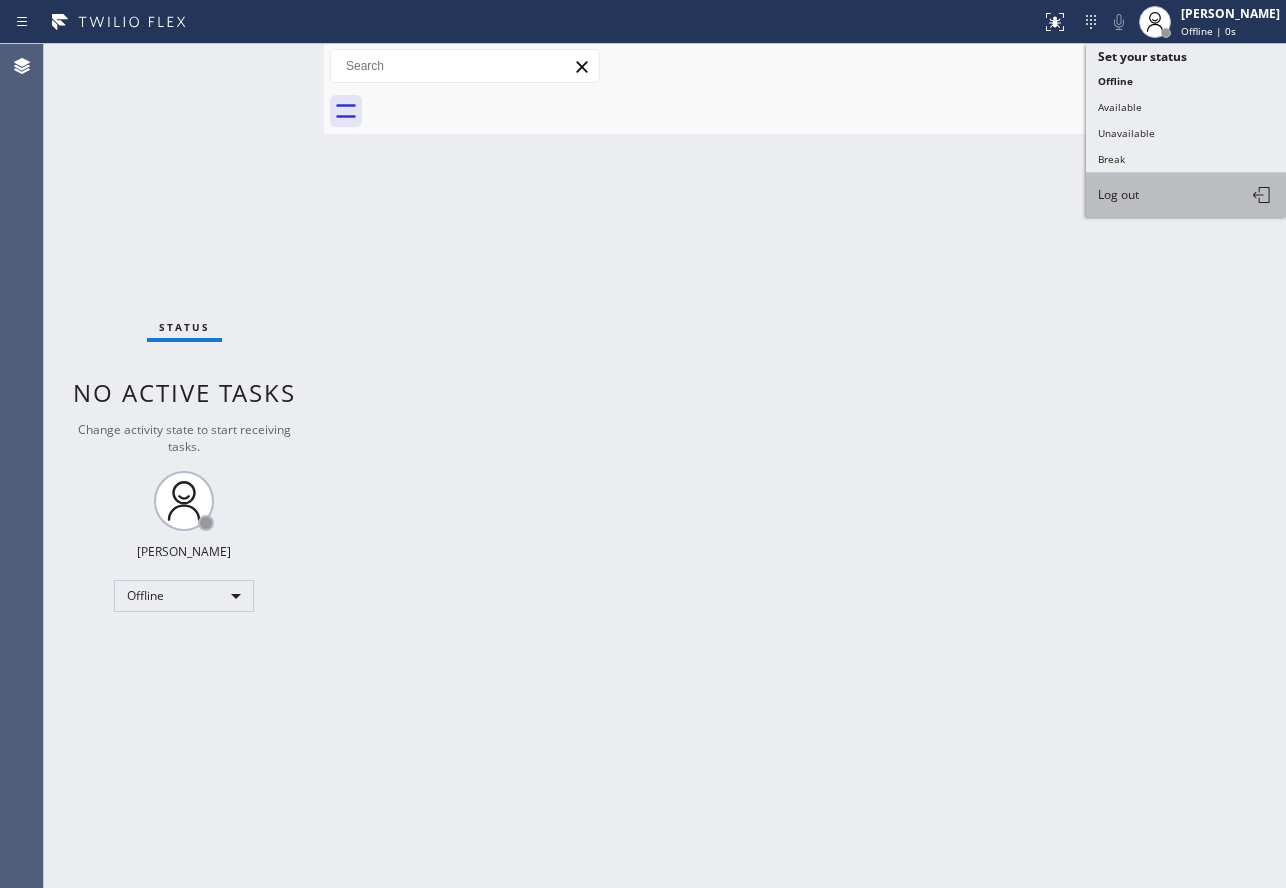 click on "Log out" at bounding box center (1186, 195) 